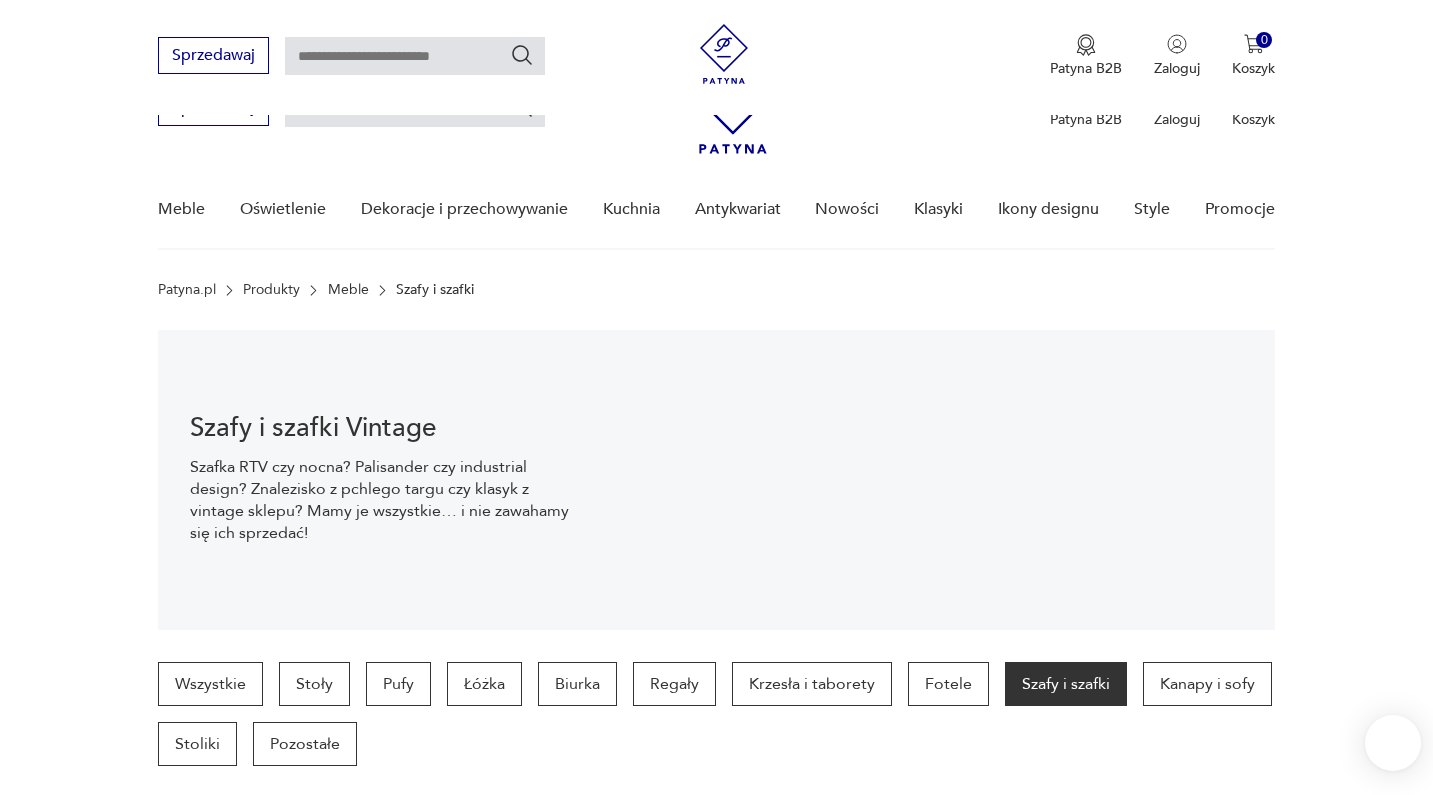 scroll, scrollTop: 544, scrollLeft: 0, axis: vertical 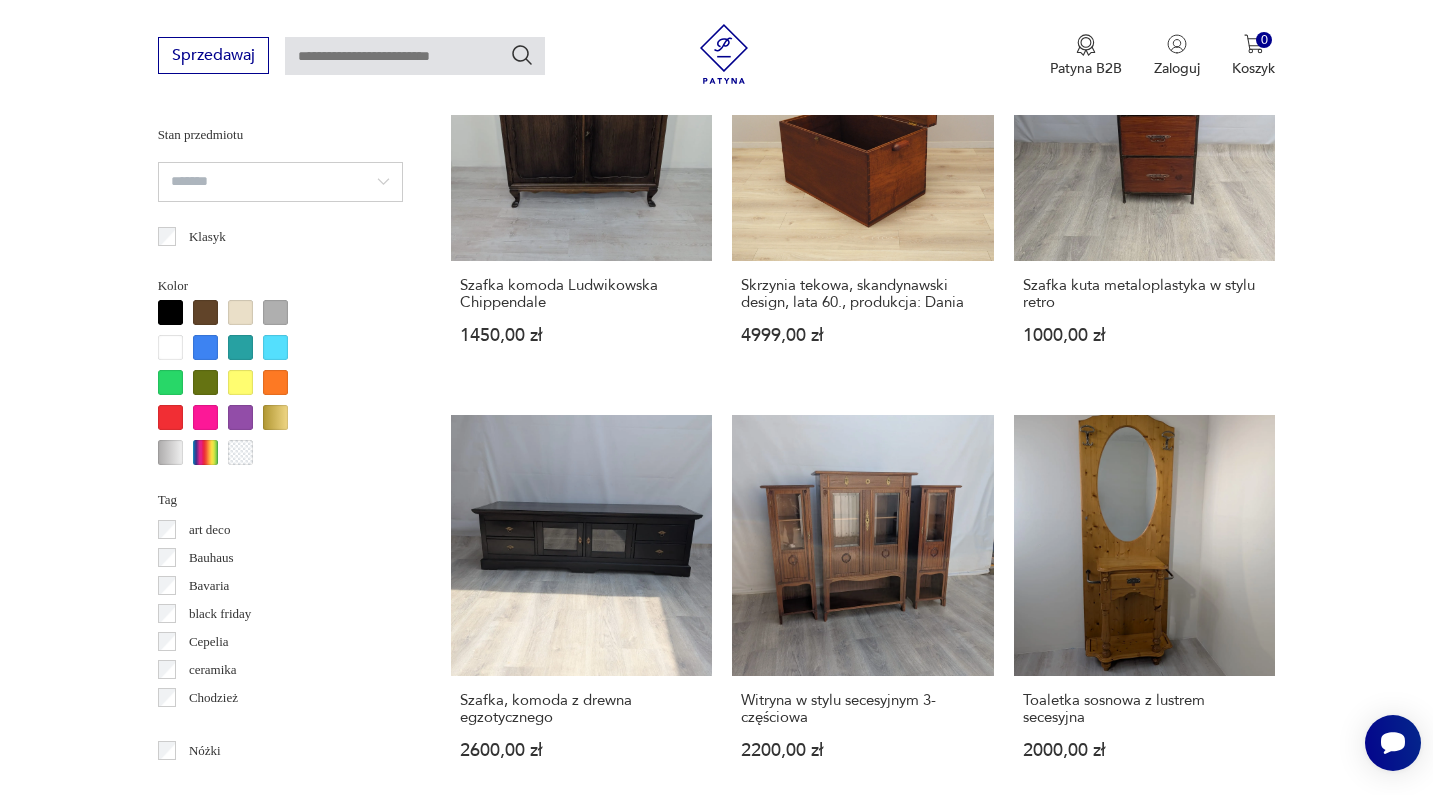 click on "Konsola w stylu neoklasycystycznym w orzechu z intarsją" at bounding box center (1145, 1125) 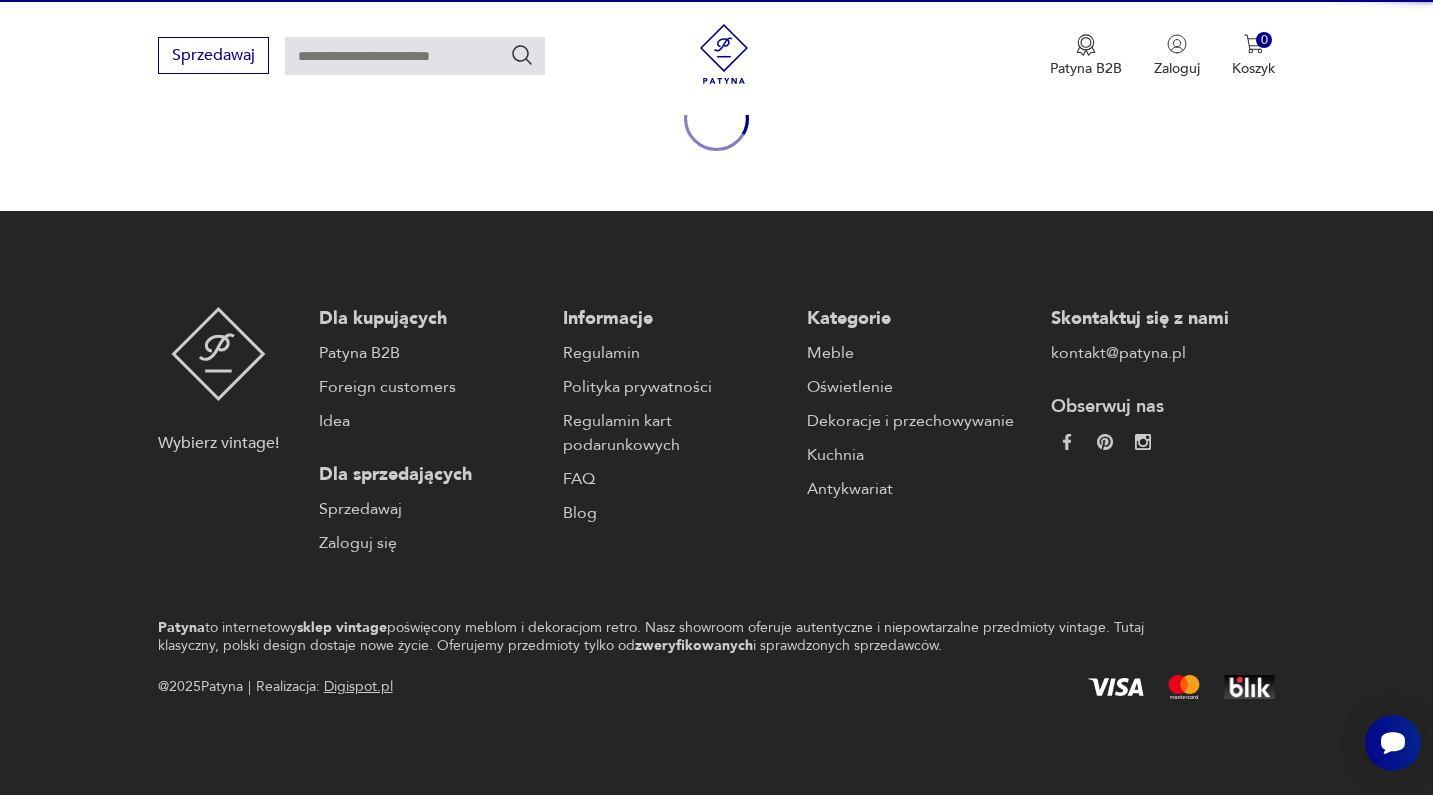 scroll, scrollTop: 256, scrollLeft: 0, axis: vertical 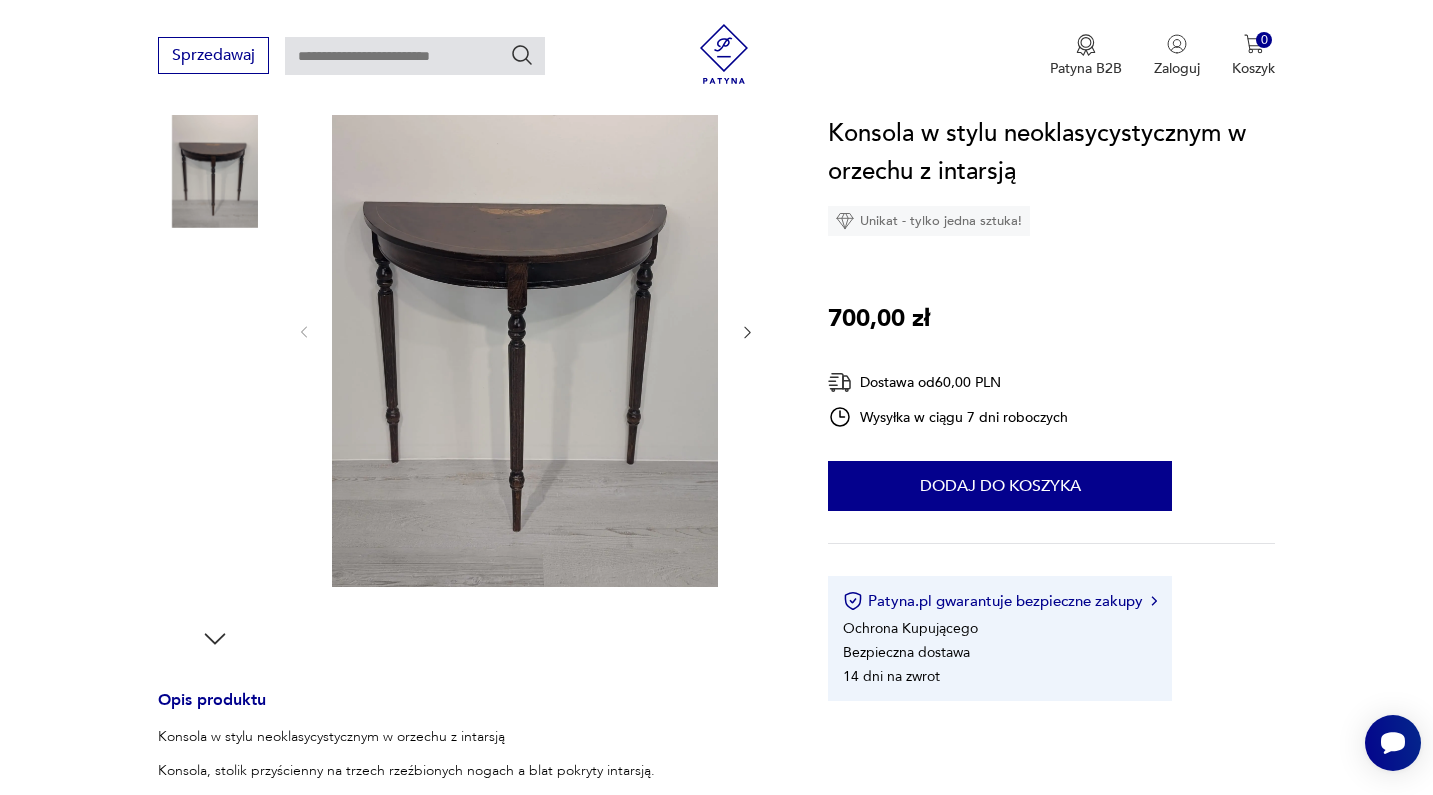 click at bounding box center [215, 299] 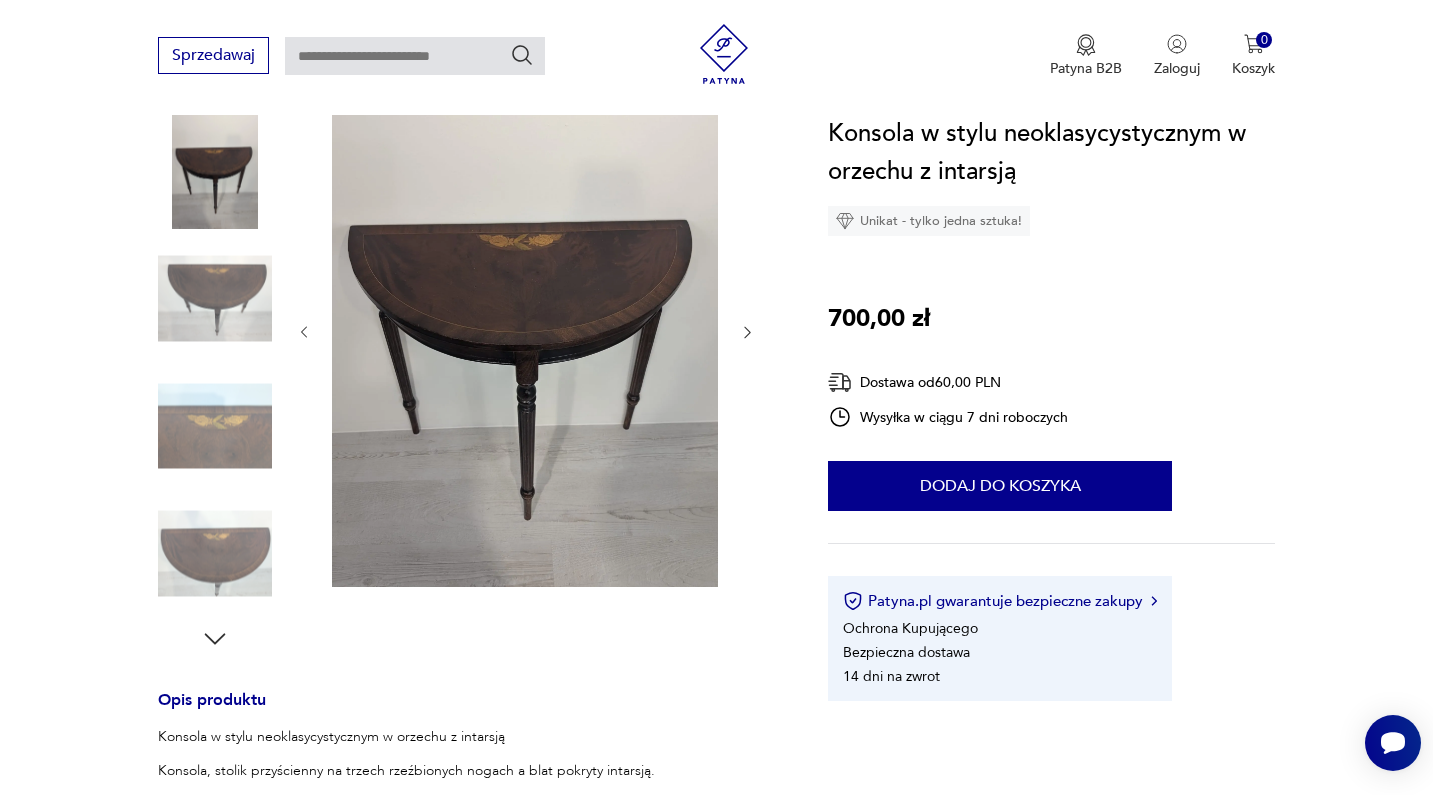 click at bounding box center [215, 299] 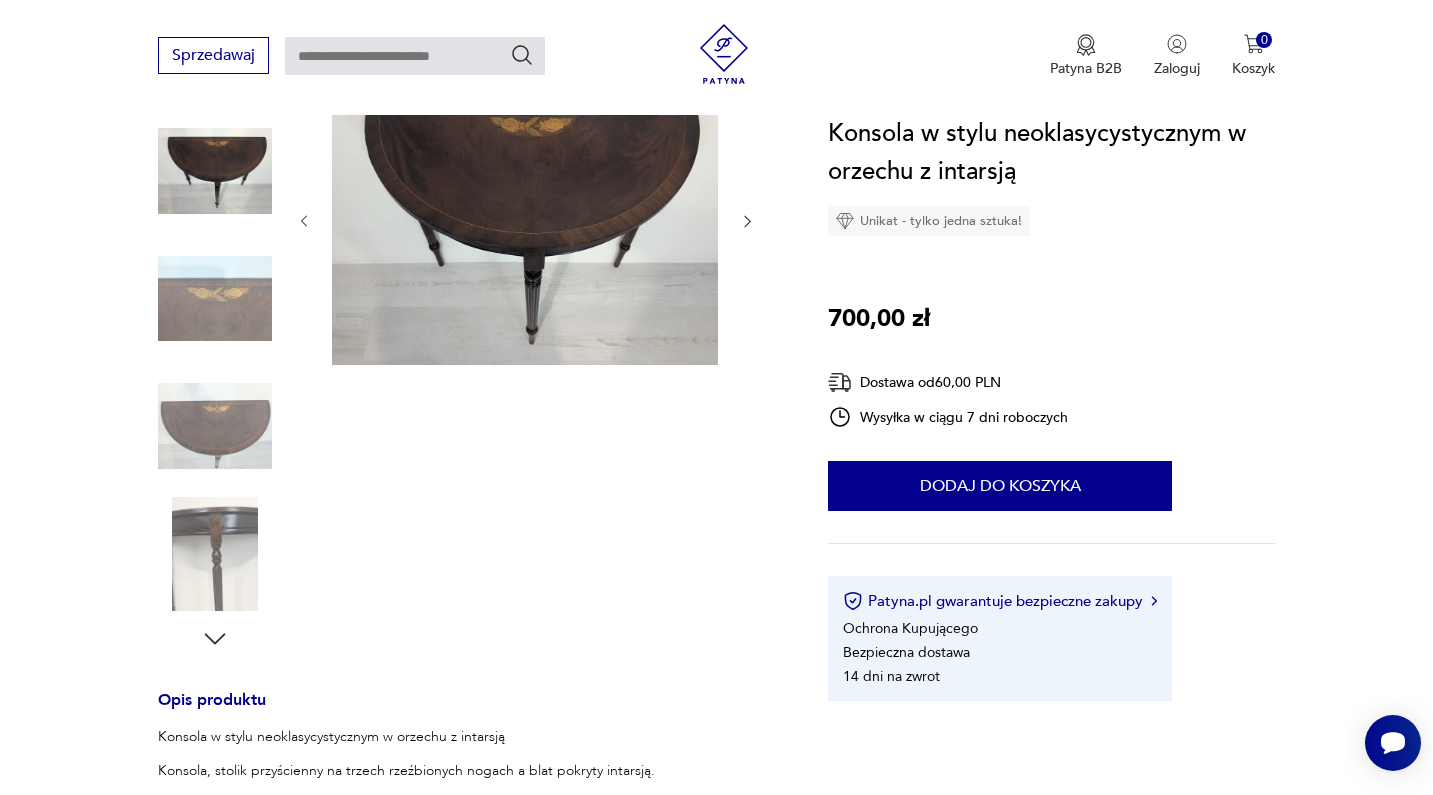 click at bounding box center [215, 299] 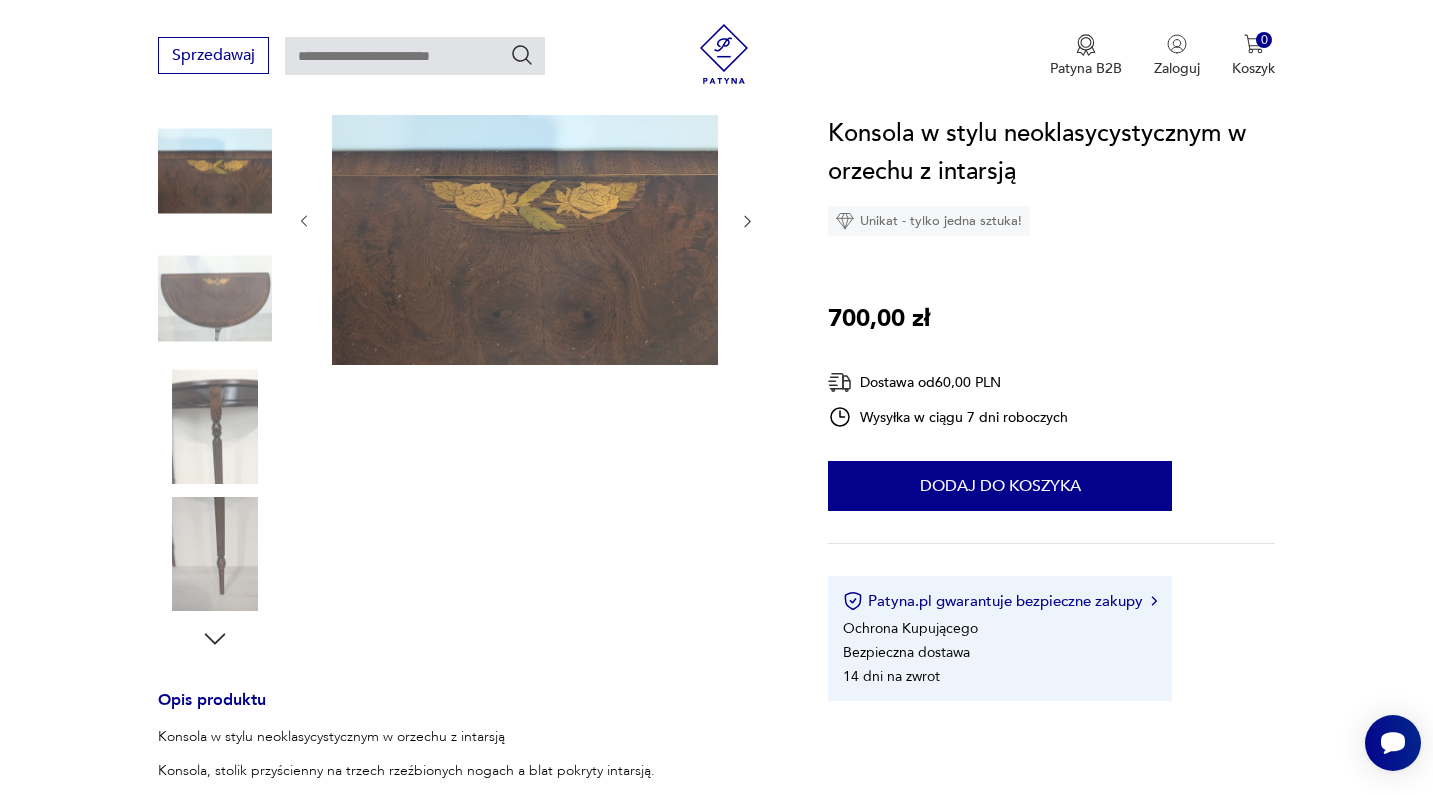 click at bounding box center [215, 299] 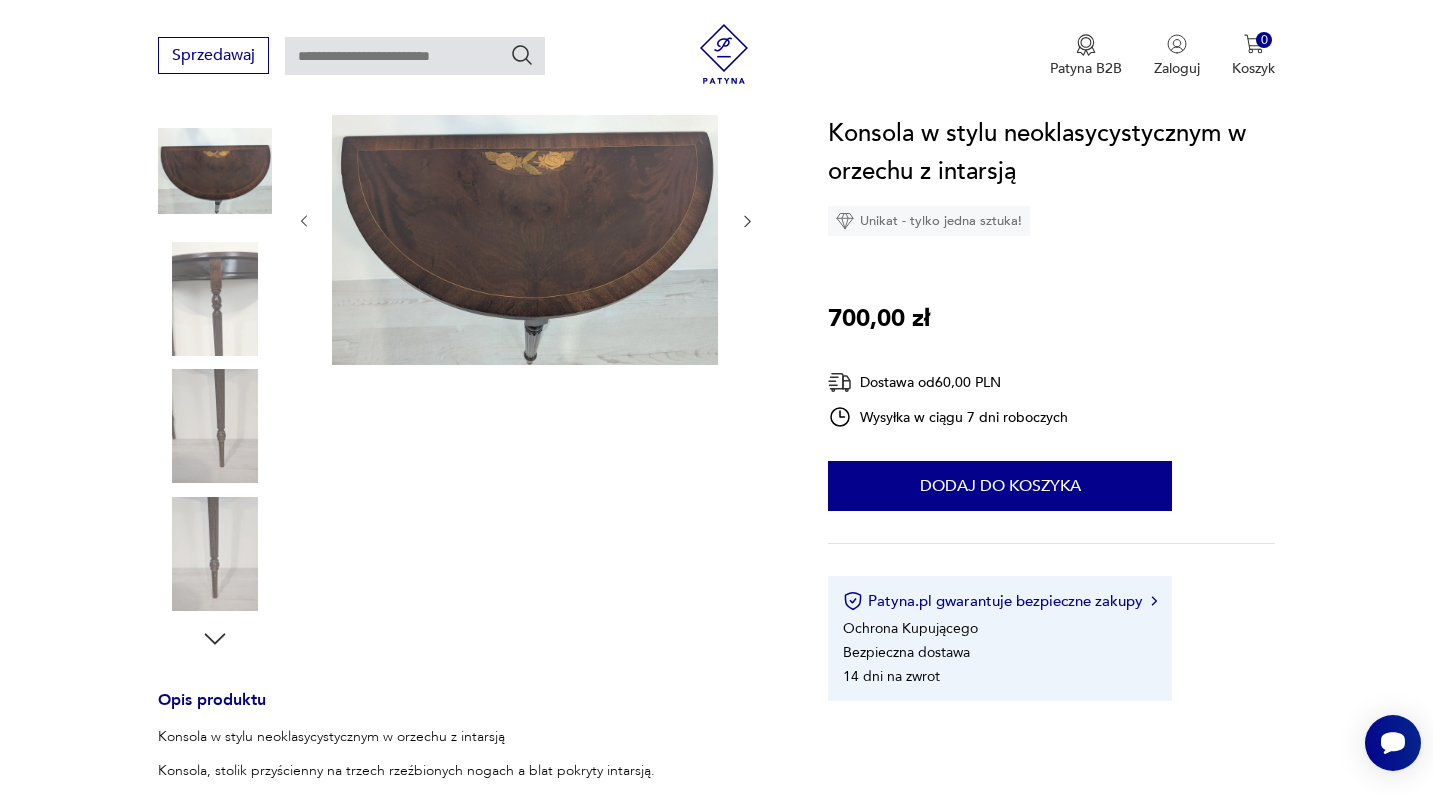 click at bounding box center (215, 299) 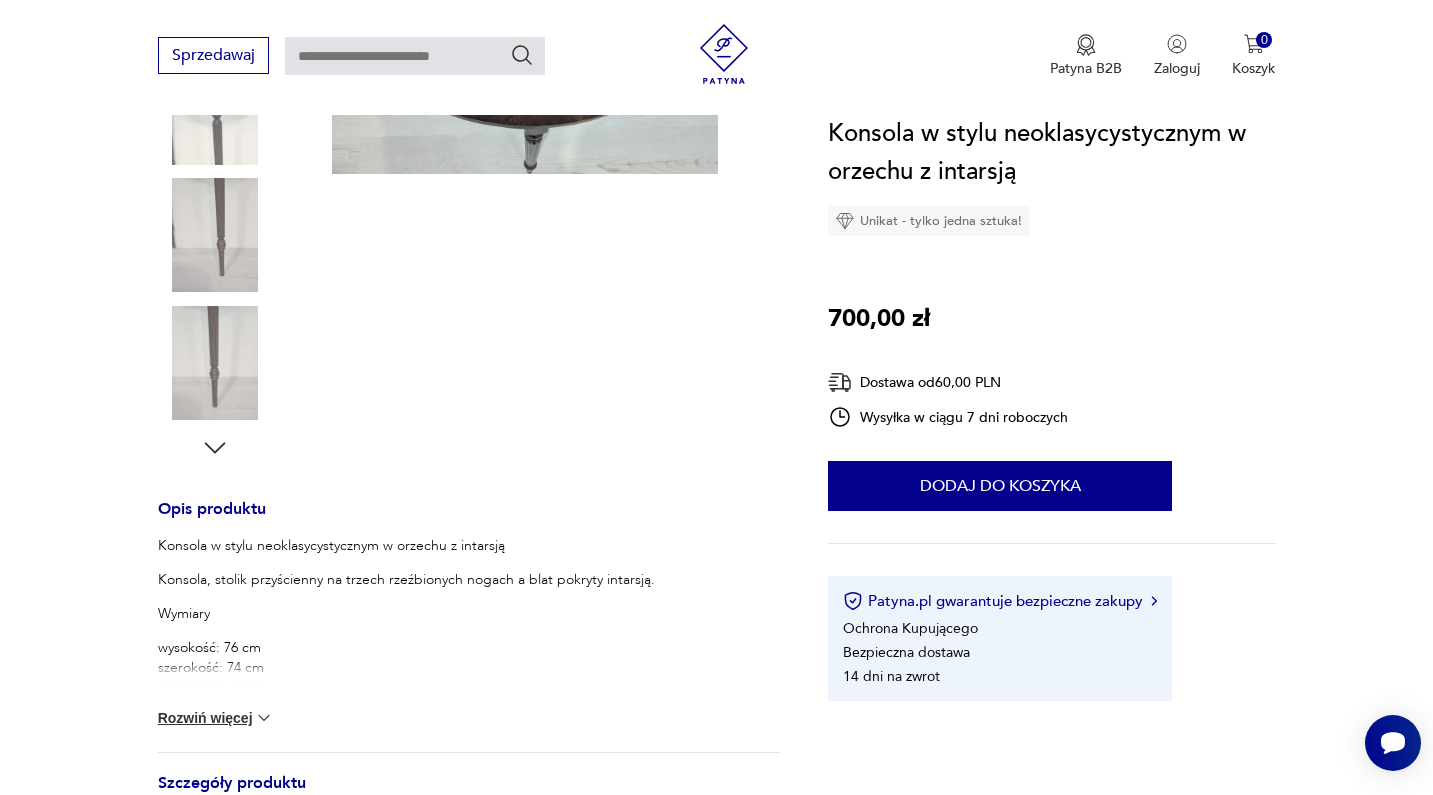 scroll, scrollTop: 448, scrollLeft: 0, axis: vertical 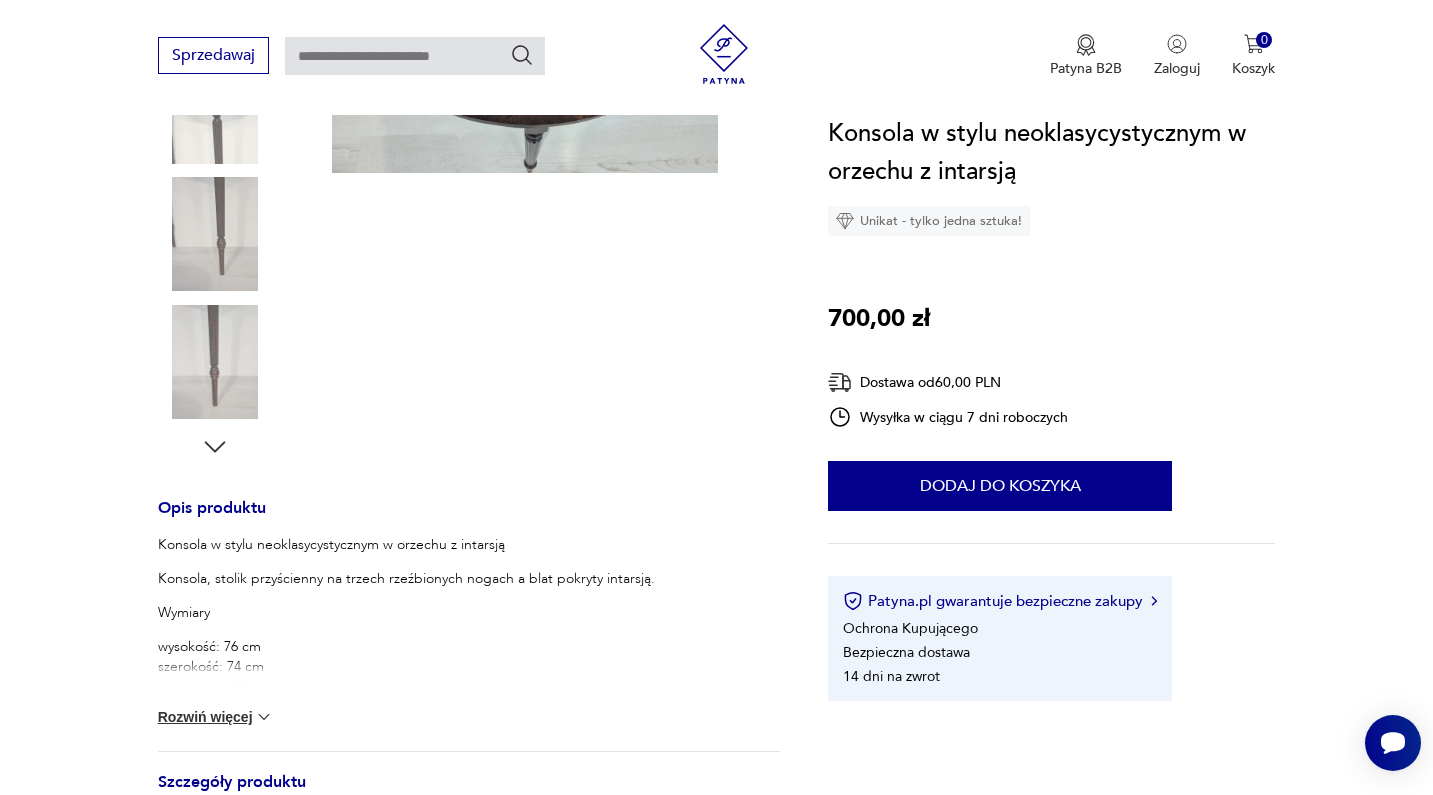 click on "Konsola w stylu neoklasycystycznym w orzechu z intarsją
Konsola, stolik przyścienny na trzech rzeźbionych nogach a blat pokryty intarsją.
Wymiary
wysokość: 76 cm
szerokość: 74 cm
głębokość: 38cm
Zdjęcia przedstawiają stan faktyczny przedmiotu
Dodatkowe zdjęcia na prośbę zainteresowanych
Wszystkie nasze przedmioty wystawione są dostępne w naszym magazynie.
Można obejrzeć po wcześniejszym umówieniu się.
Art. nr. 3910 Rozwiń więcej" at bounding box center [469, 643] 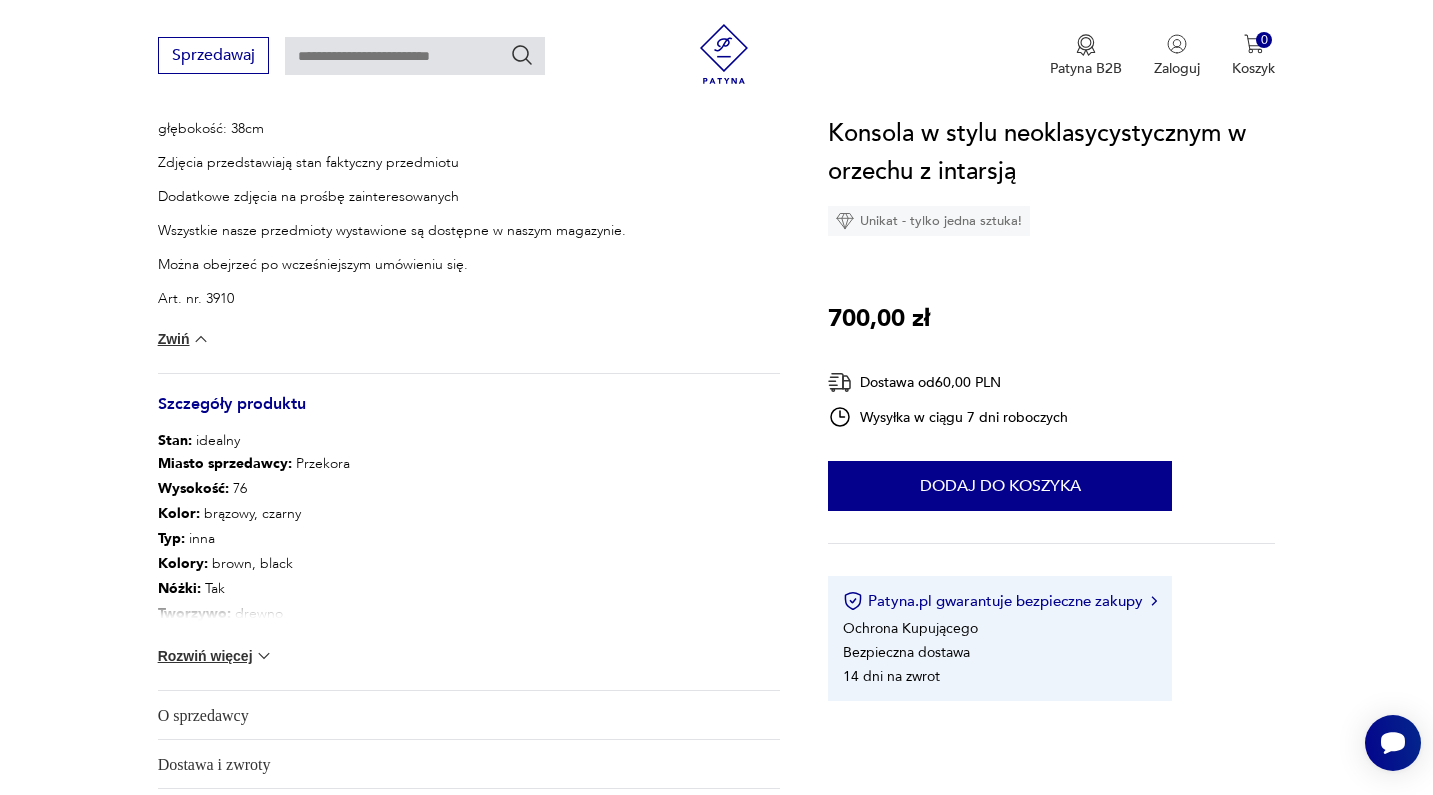 scroll, scrollTop: 1005, scrollLeft: 0, axis: vertical 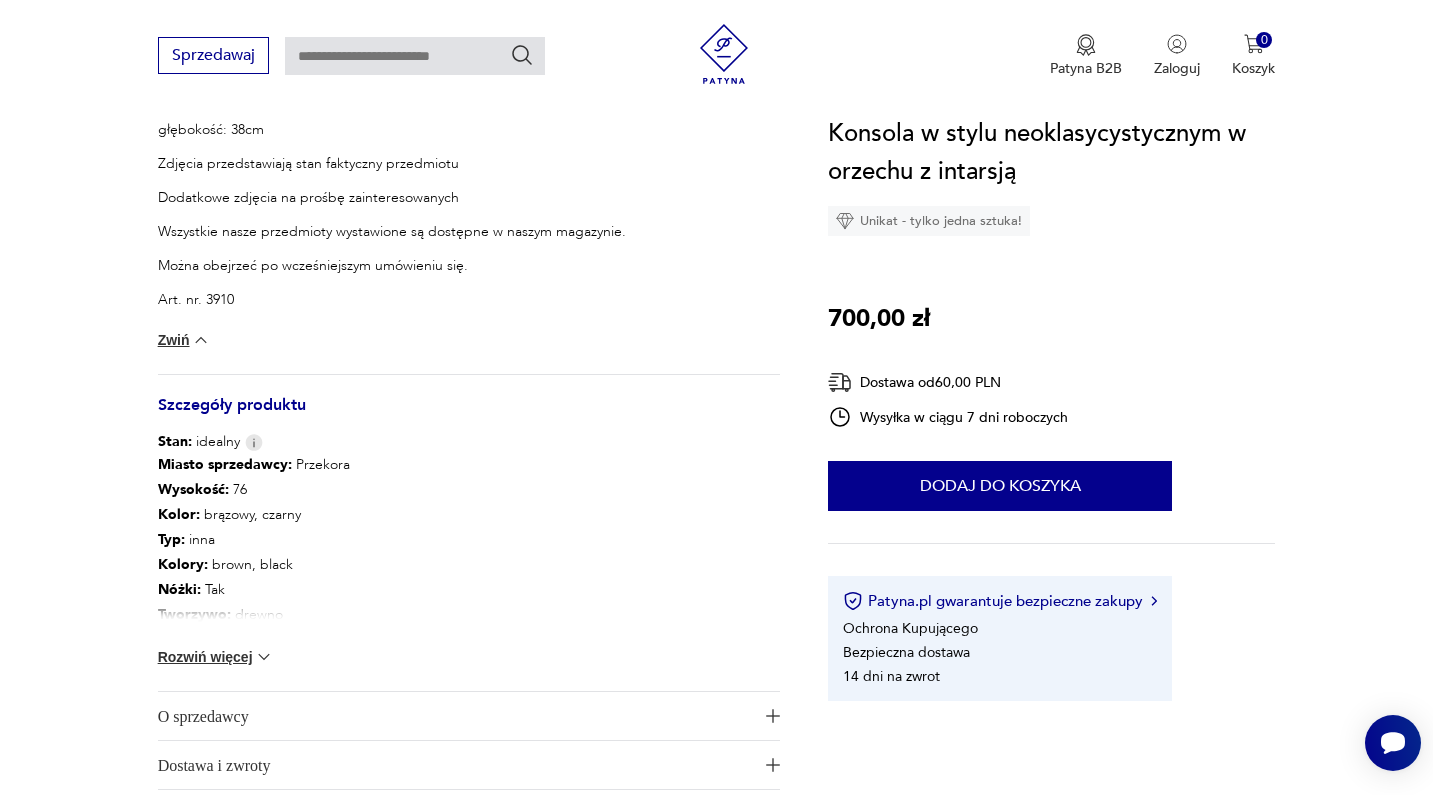 click on "Konsola w stylu neoklasycystycznym w orzechu z intarsją
Konsola, stolik przyścienny na trzech rzeźbionych nogach a blat pokryty intarsją.
Wymiary
wysokość: 76 cm
szerokość: 74 cm
głębokość: 38cm
Zdjęcia przedstawiają stan faktyczny przedmiotu
Dodatkowe zdjęcia na prośbę zainteresowanych
Wszystkie nasze przedmioty wystawione są dostępne w naszym magazynie.
Można obejrzeć po wcześniejszym umówieniu się.
Art. nr. 3910 Zwiń" at bounding box center (469, 176) 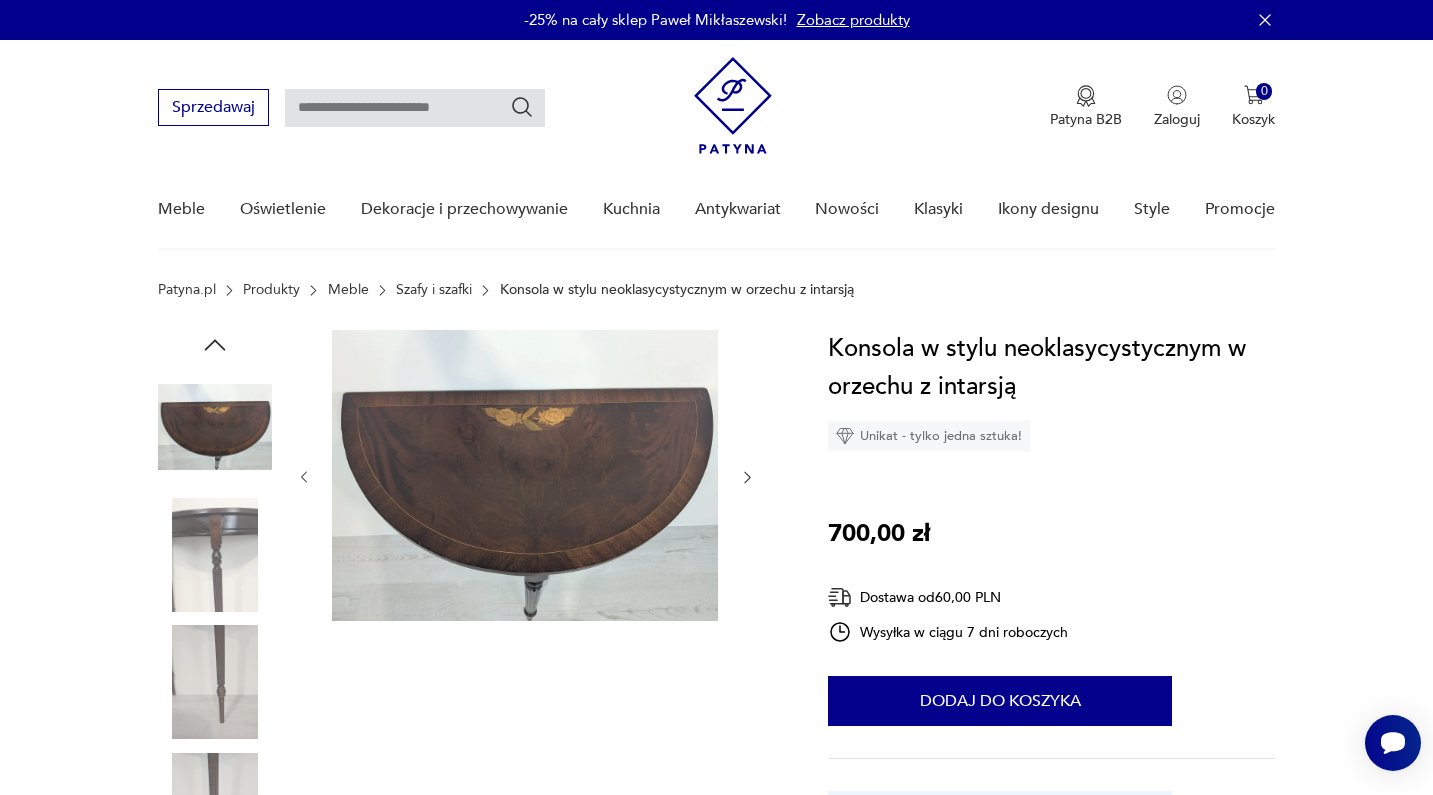 scroll, scrollTop: 0, scrollLeft: 0, axis: both 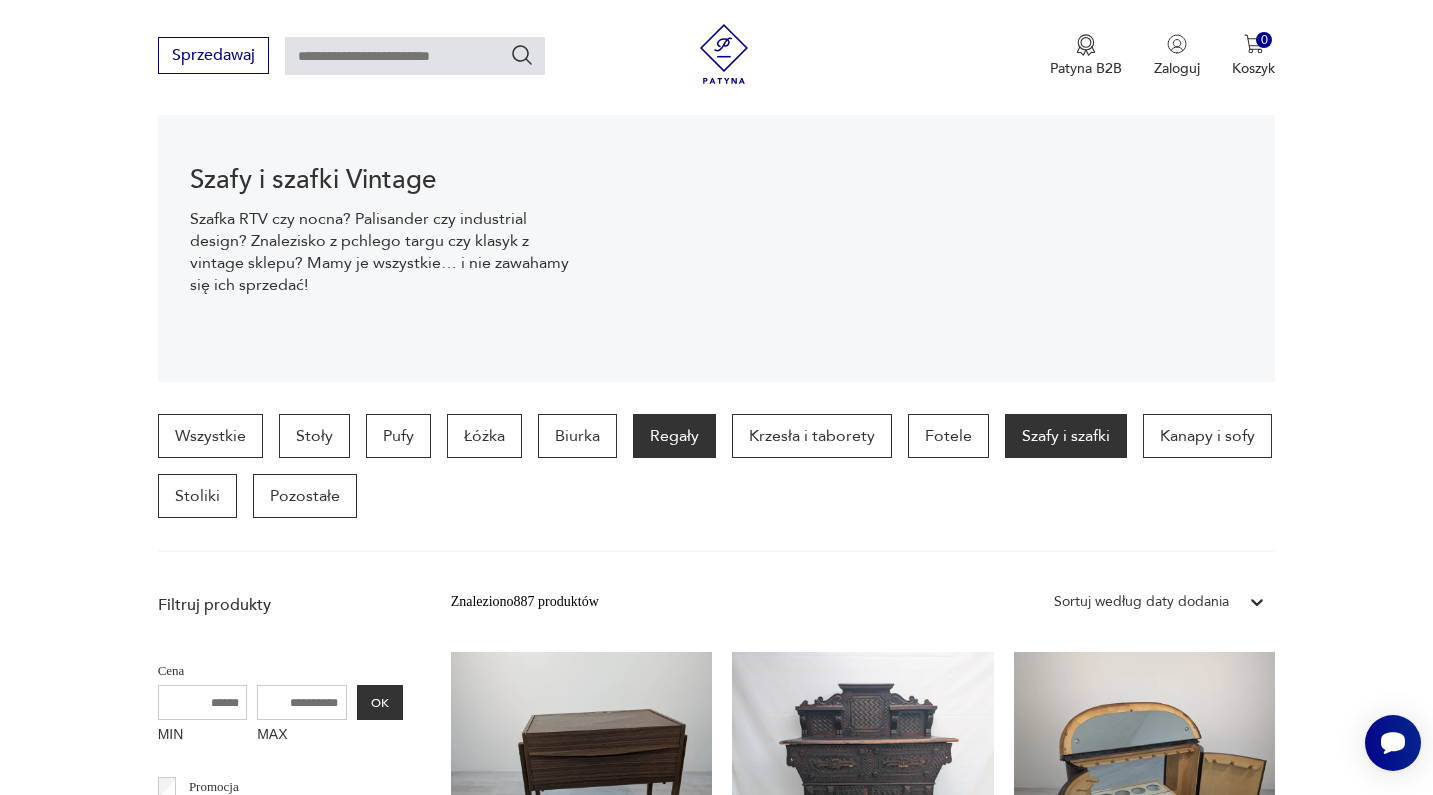 click on "Regały" at bounding box center [674, 436] 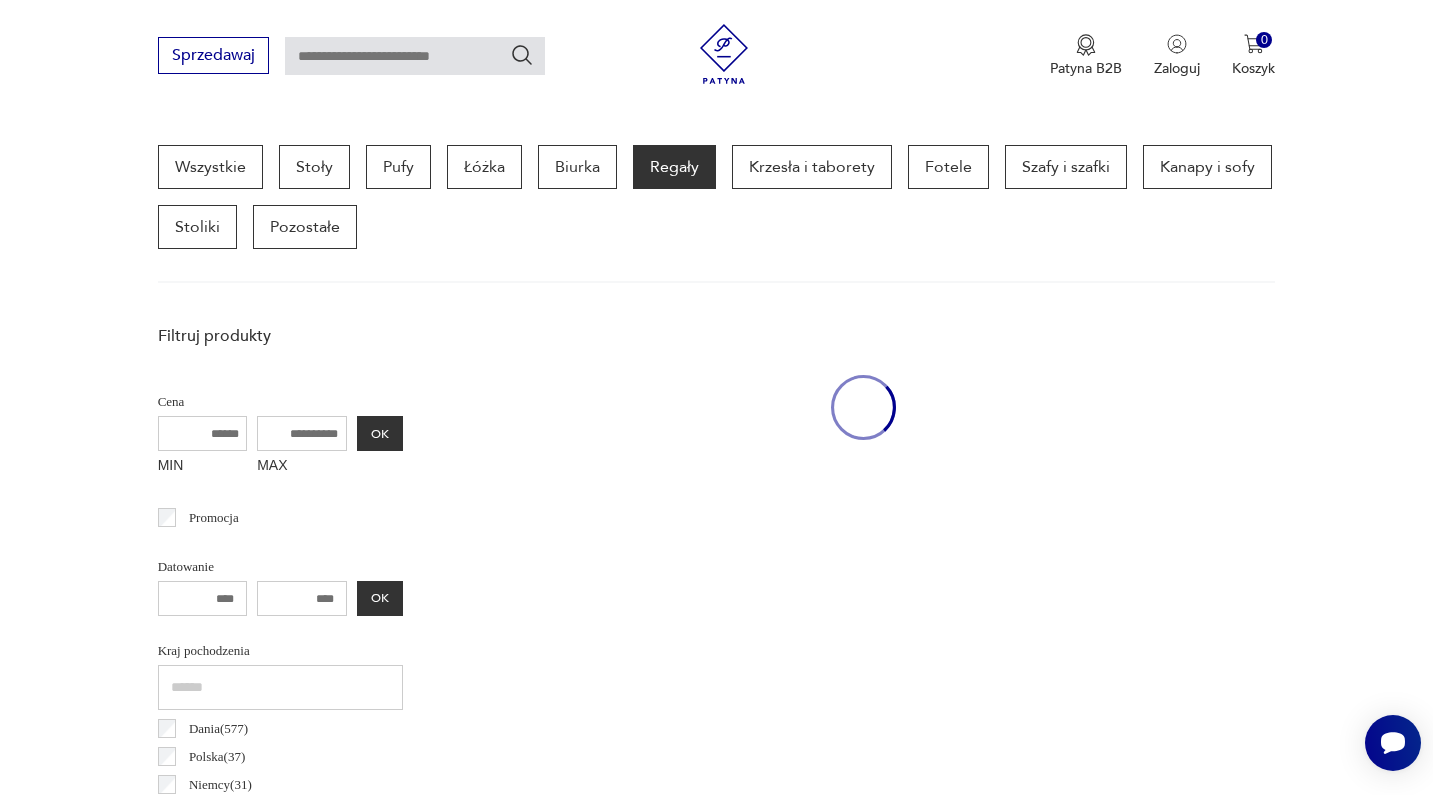 scroll, scrollTop: 532, scrollLeft: 0, axis: vertical 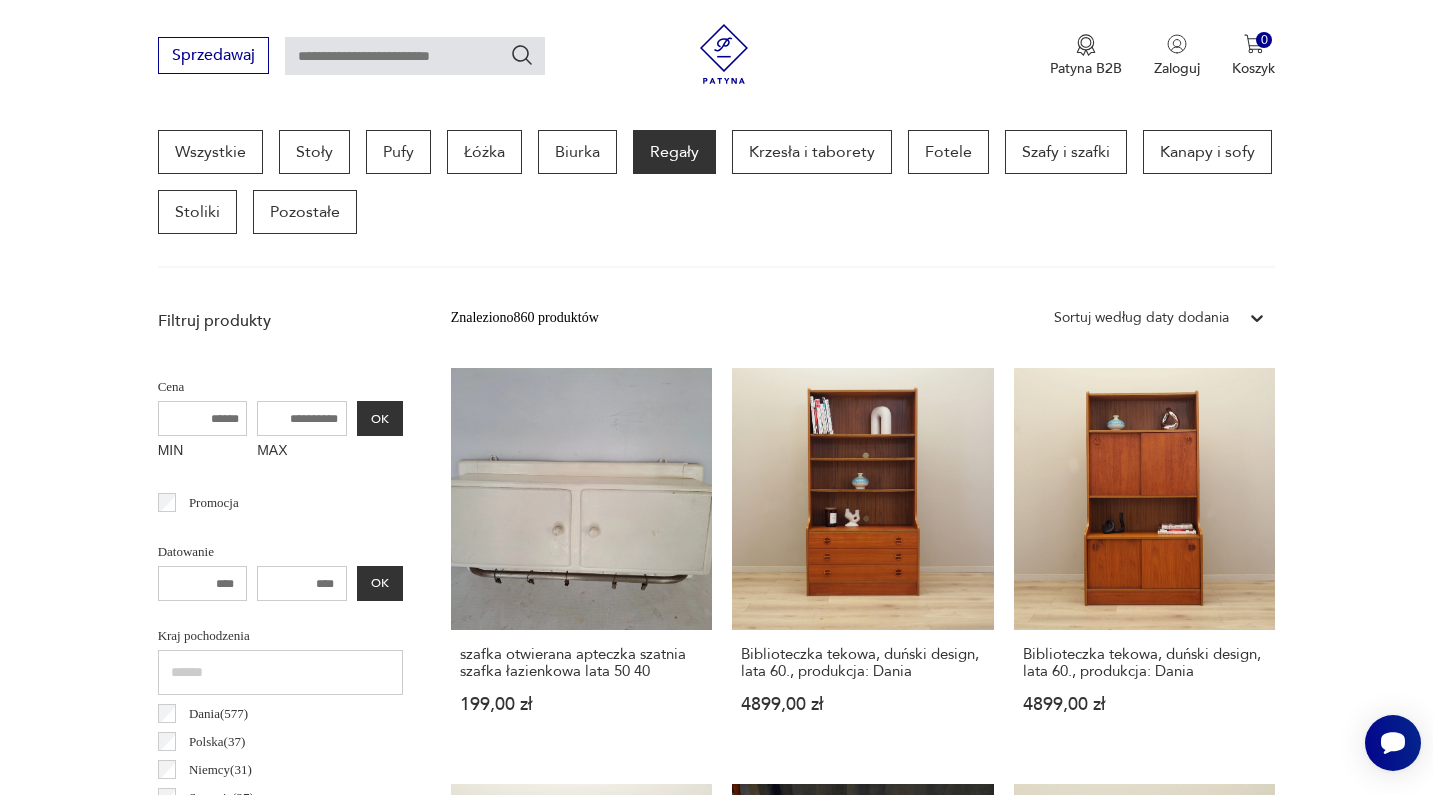 click on "Sortuj według daty dodania" at bounding box center (1141, 318) 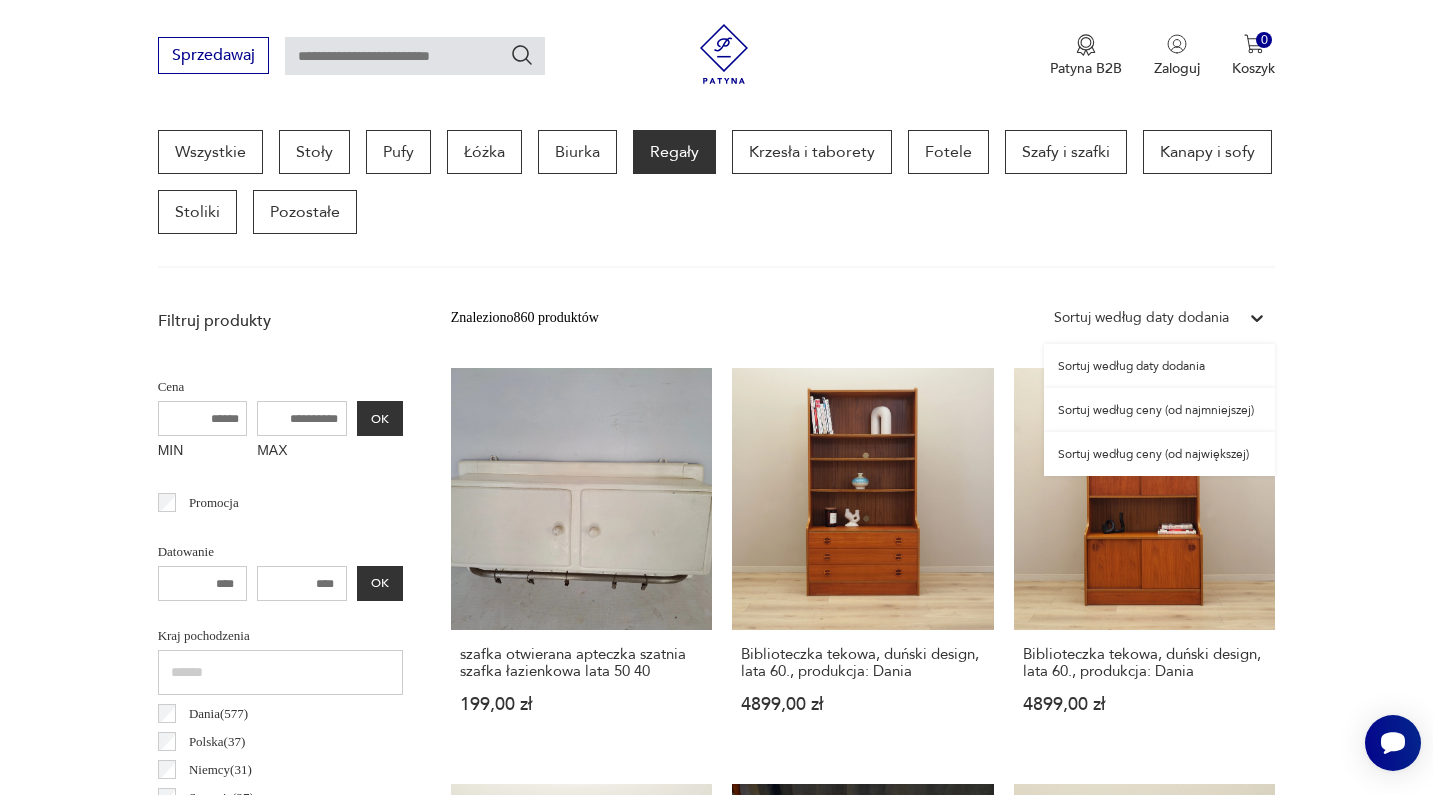 click on "Sortuj według ceny (od największej)" at bounding box center (1159, 454) 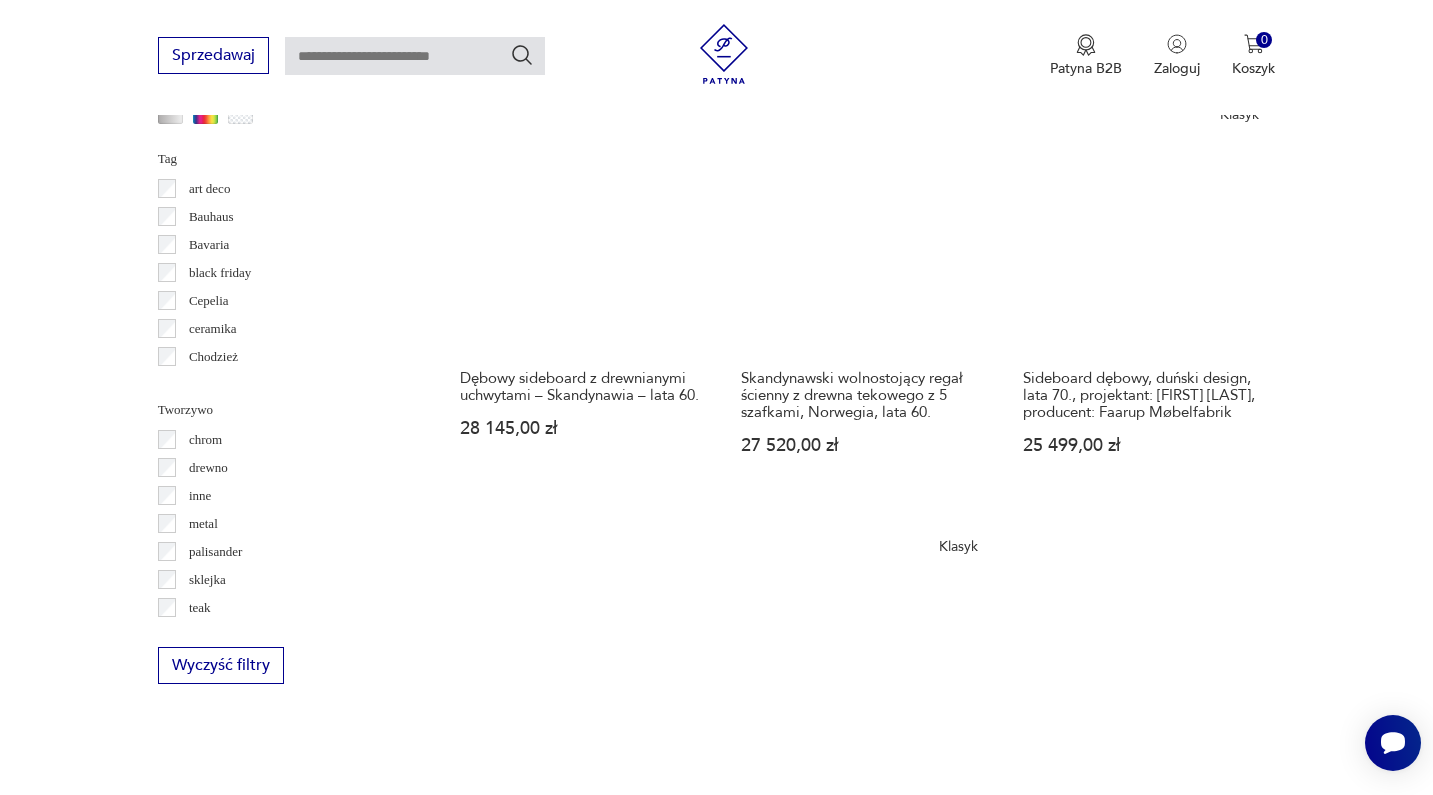 scroll, scrollTop: 2021, scrollLeft: 0, axis: vertical 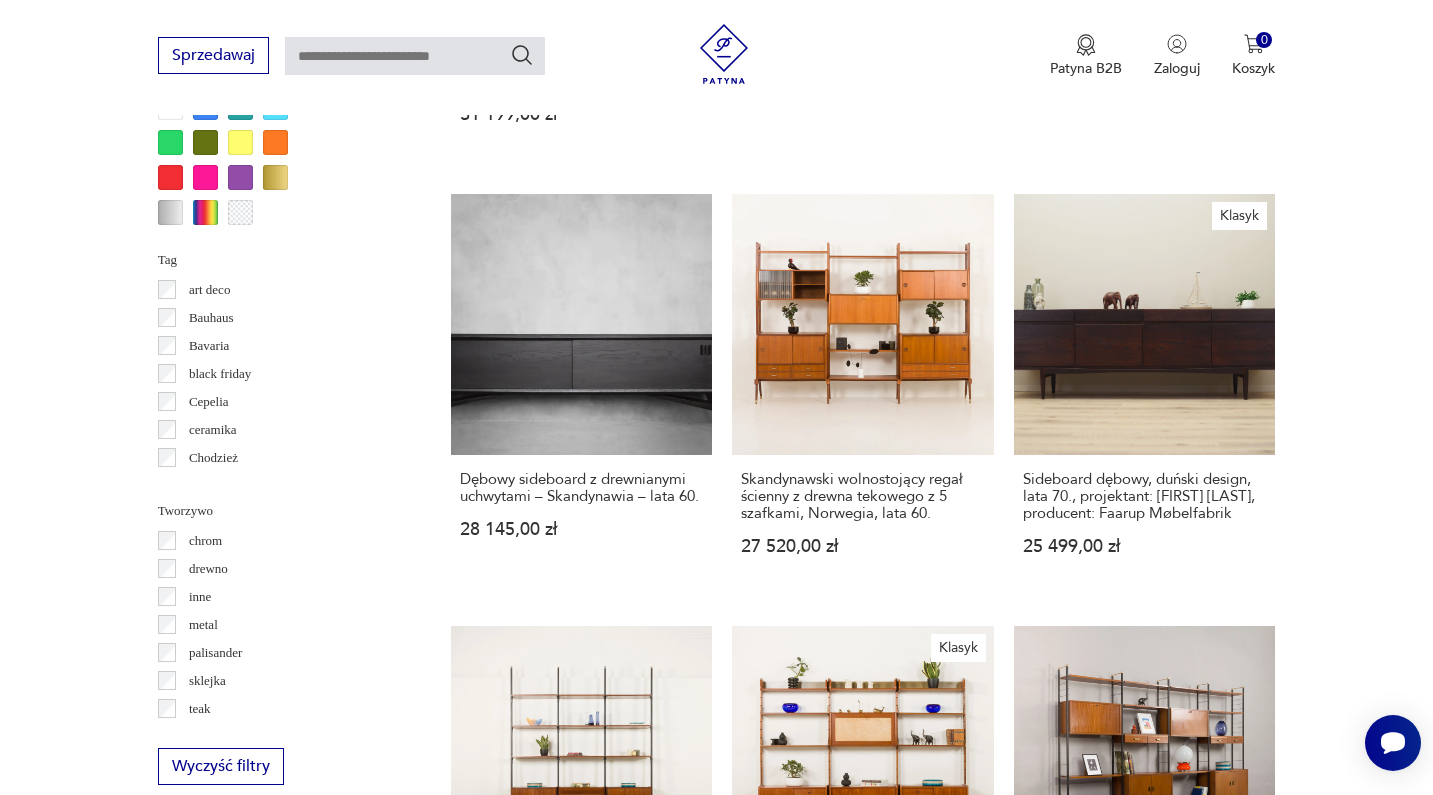 click on "2" at bounding box center (859, 1548) 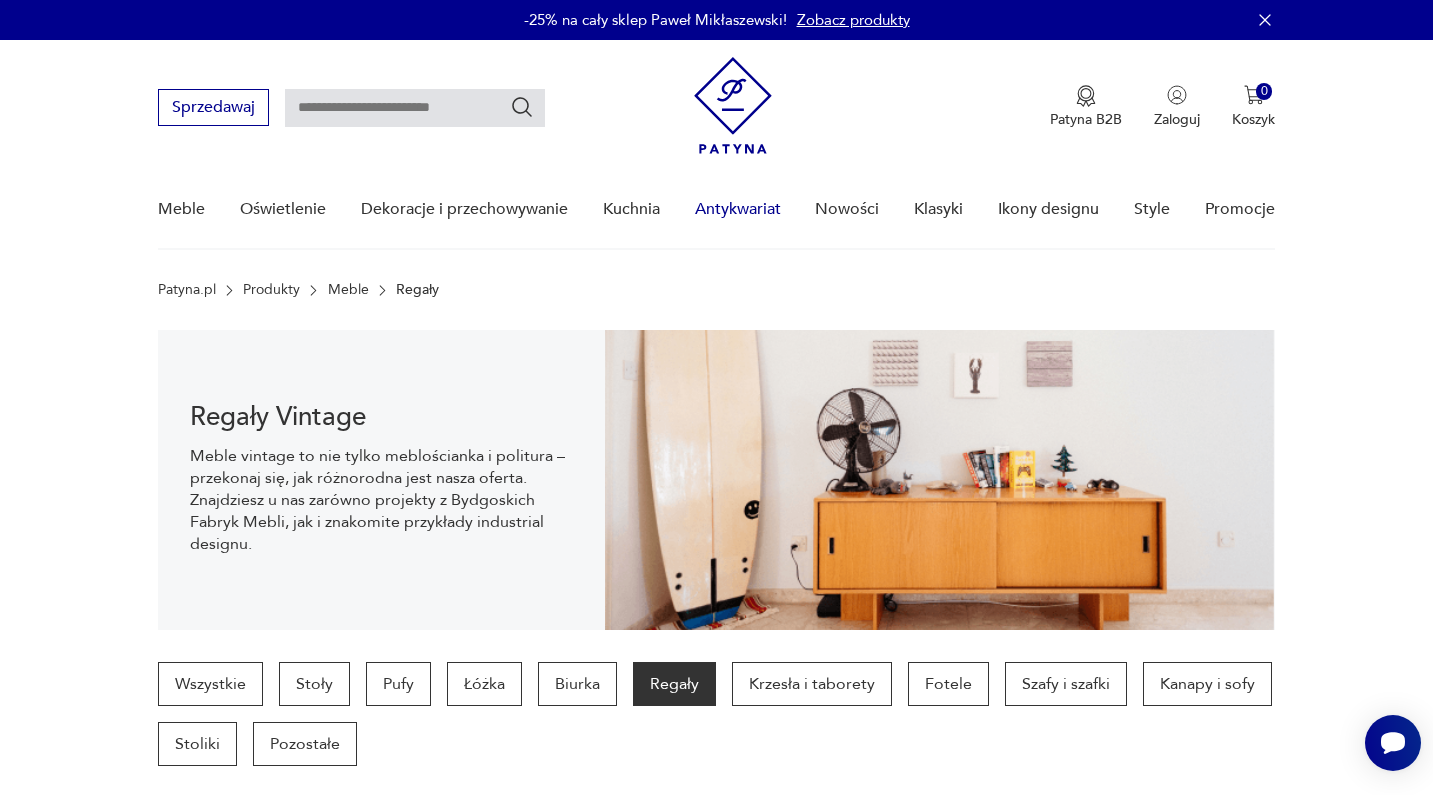 scroll, scrollTop: 0, scrollLeft: 0, axis: both 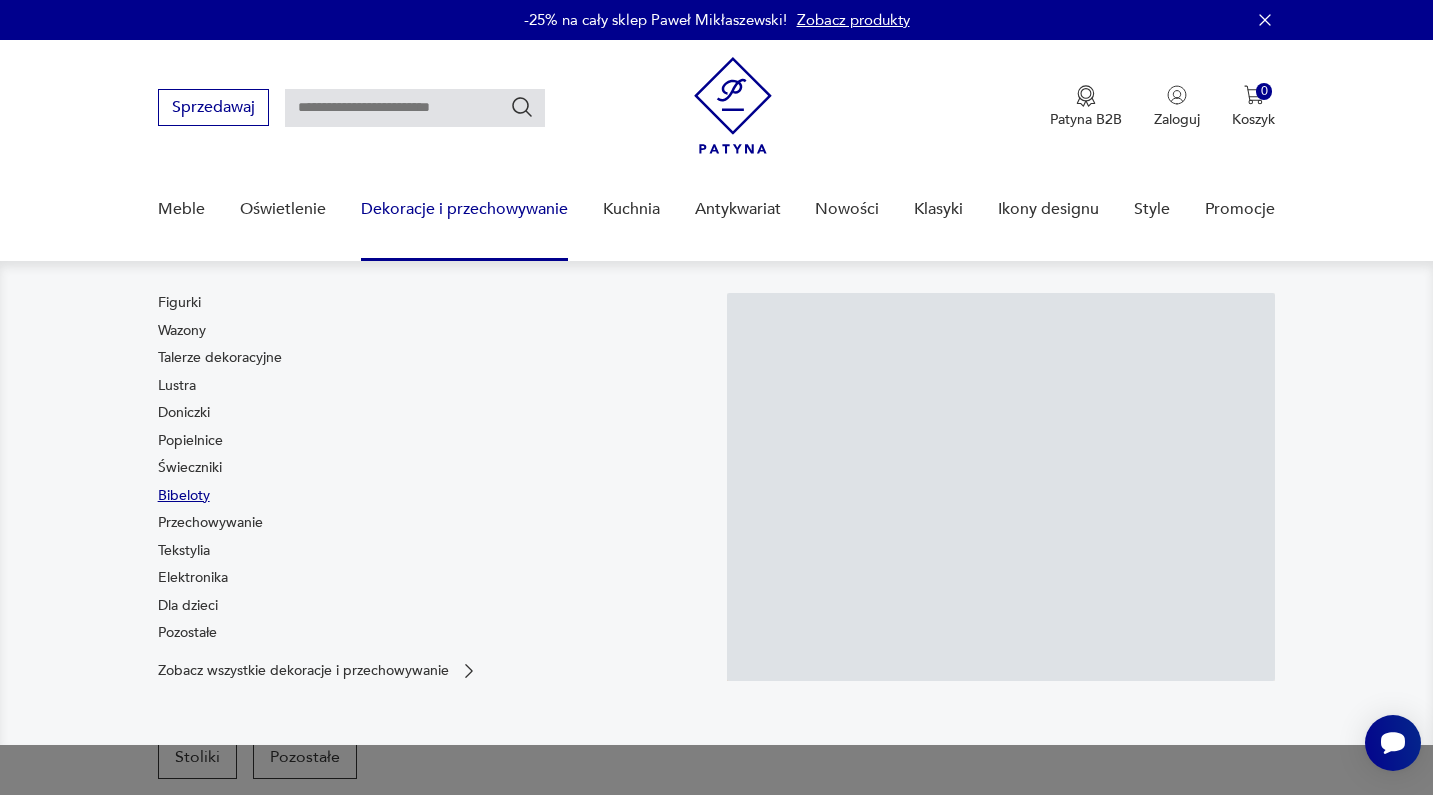 click on "Bibeloty" at bounding box center (184, 496) 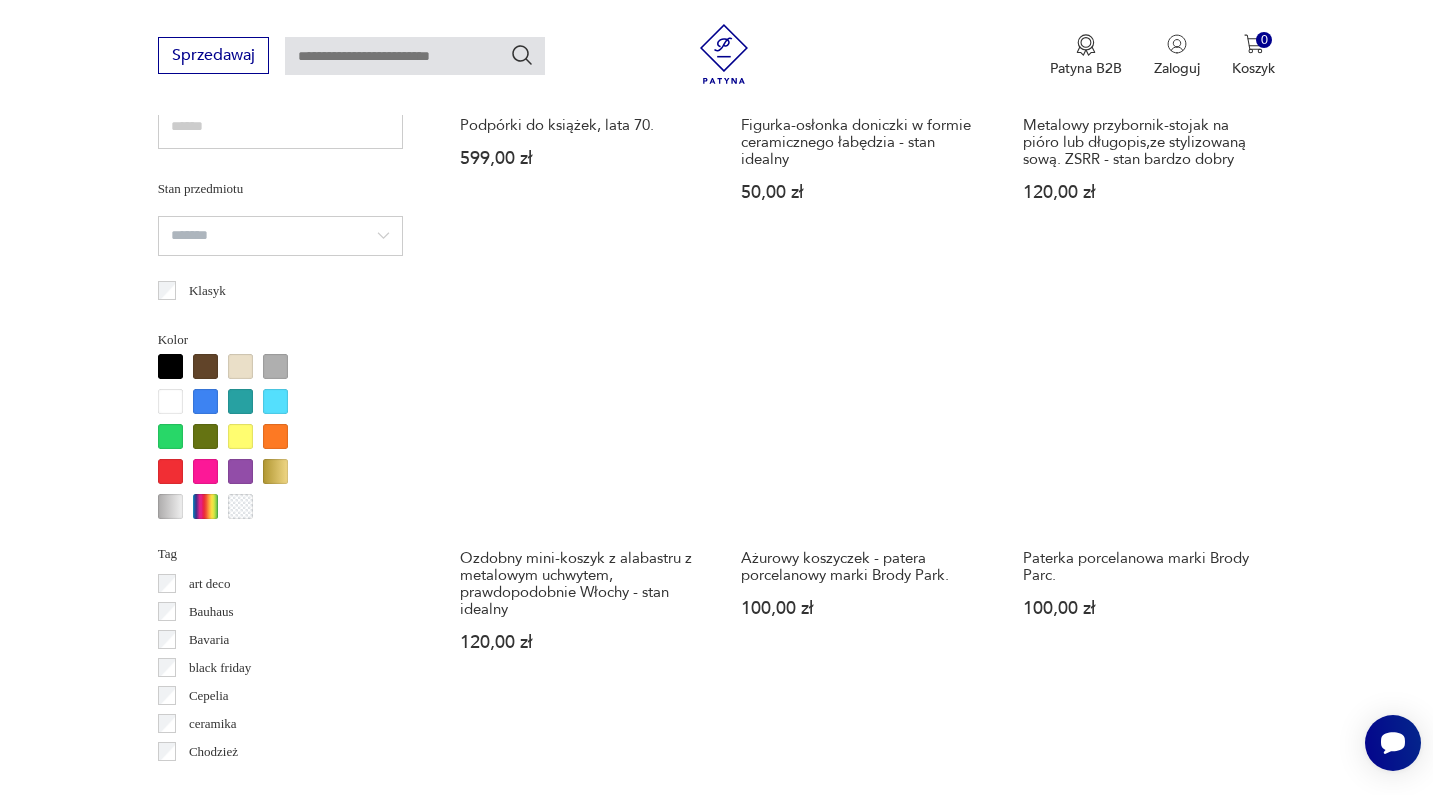 scroll, scrollTop: 1773, scrollLeft: 0, axis: vertical 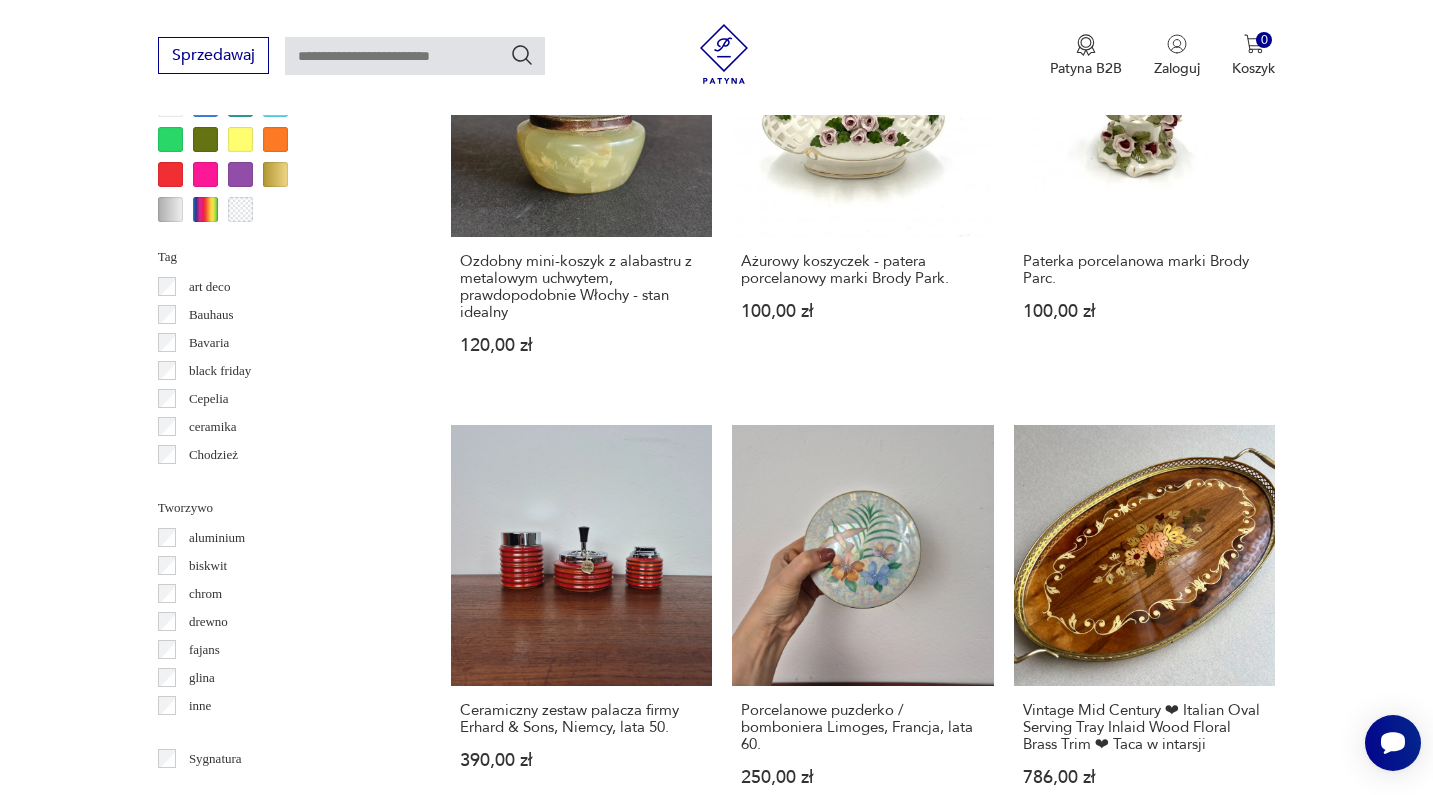 click on "2" at bounding box center [859, 1762] 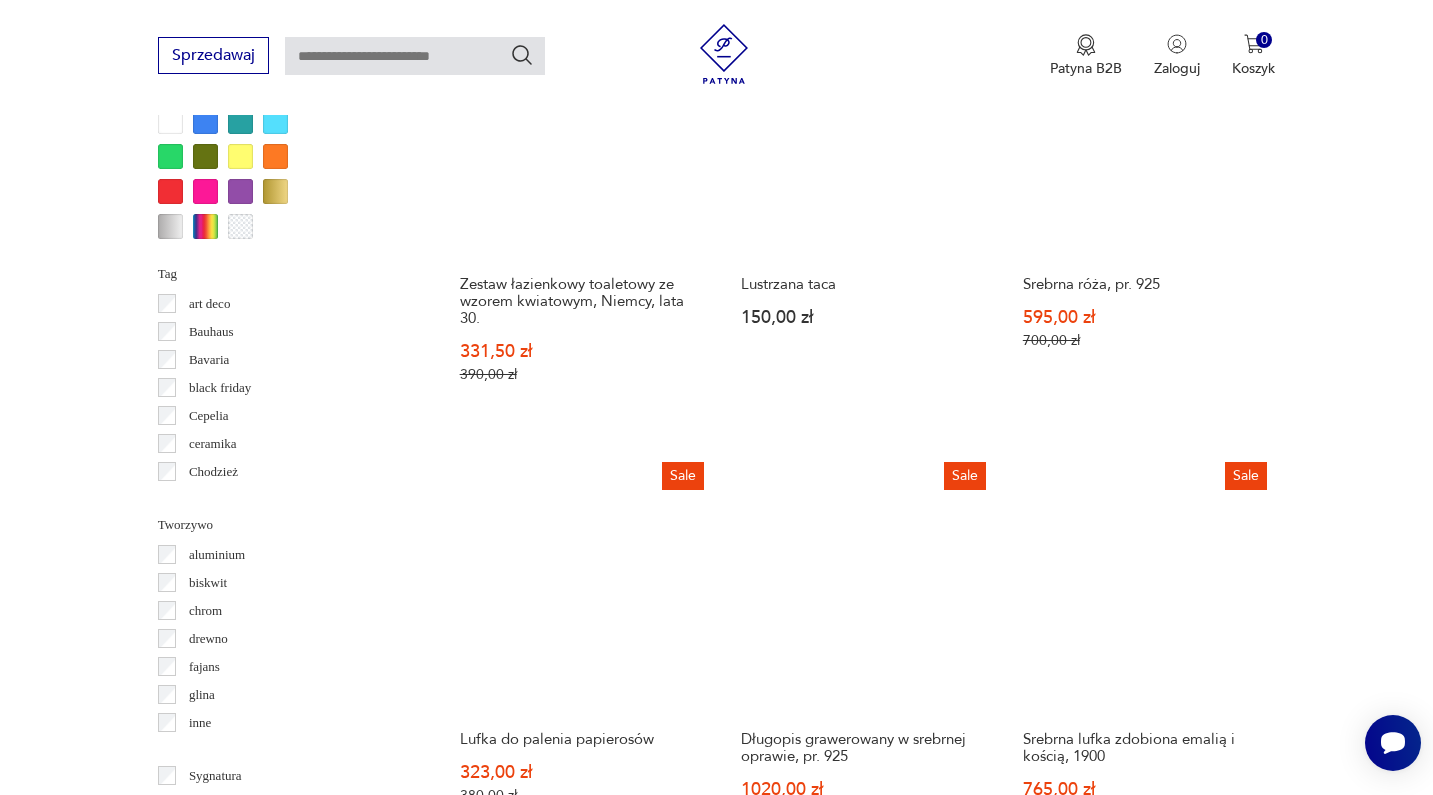 scroll, scrollTop: 1892, scrollLeft: 0, axis: vertical 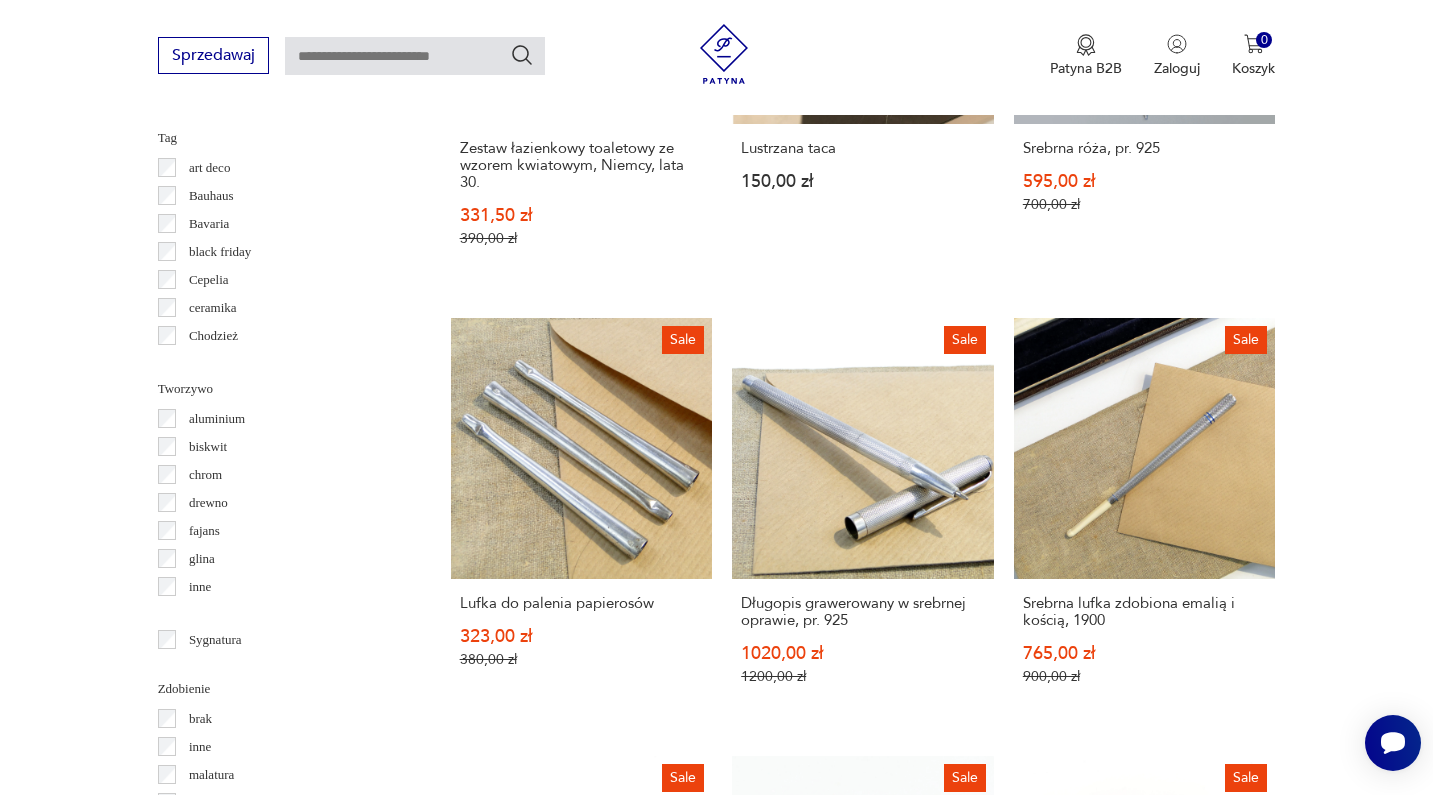 click on "3" at bounding box center [905, 1690] 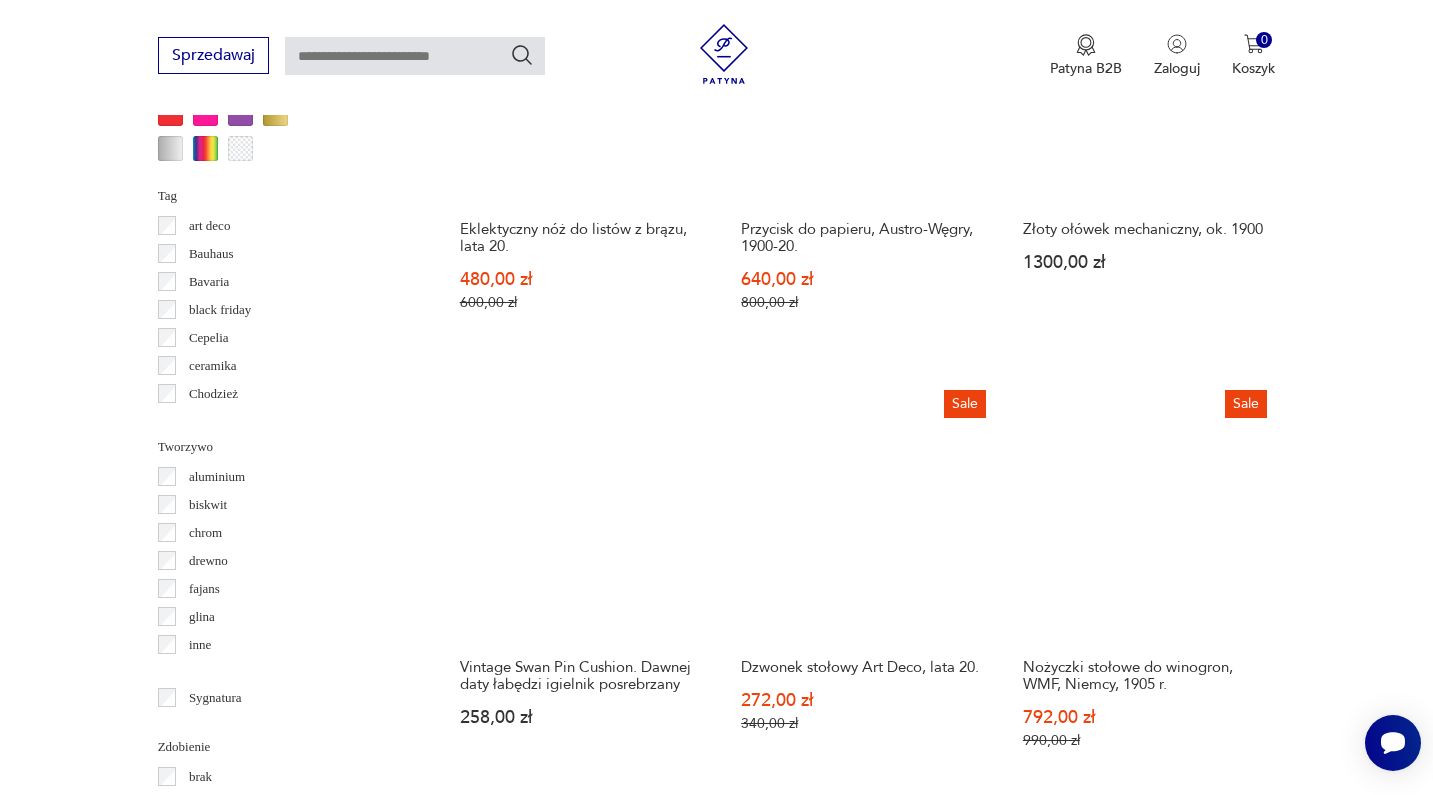 scroll, scrollTop: 1834, scrollLeft: 0, axis: vertical 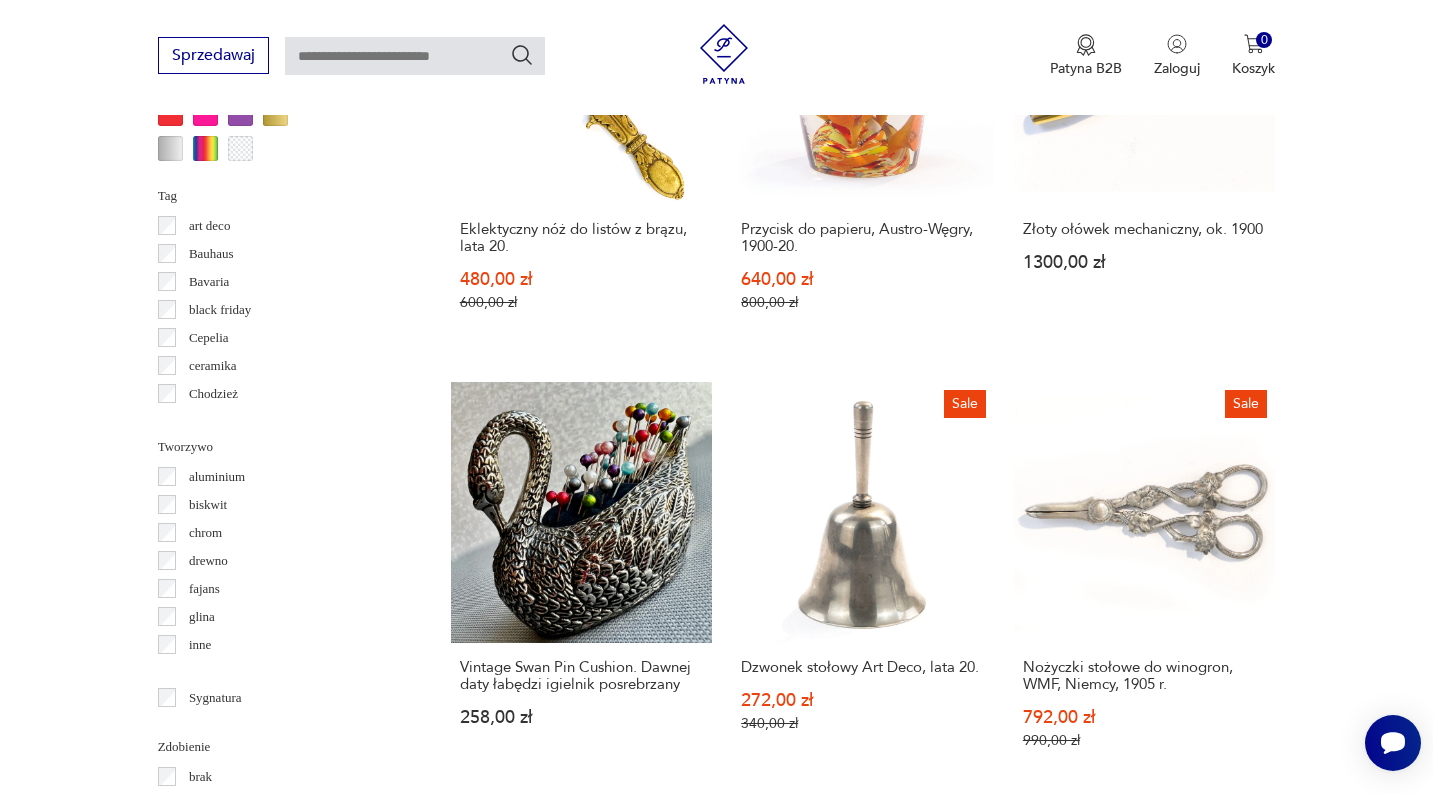 click on "4" at bounding box center (951, 1754) 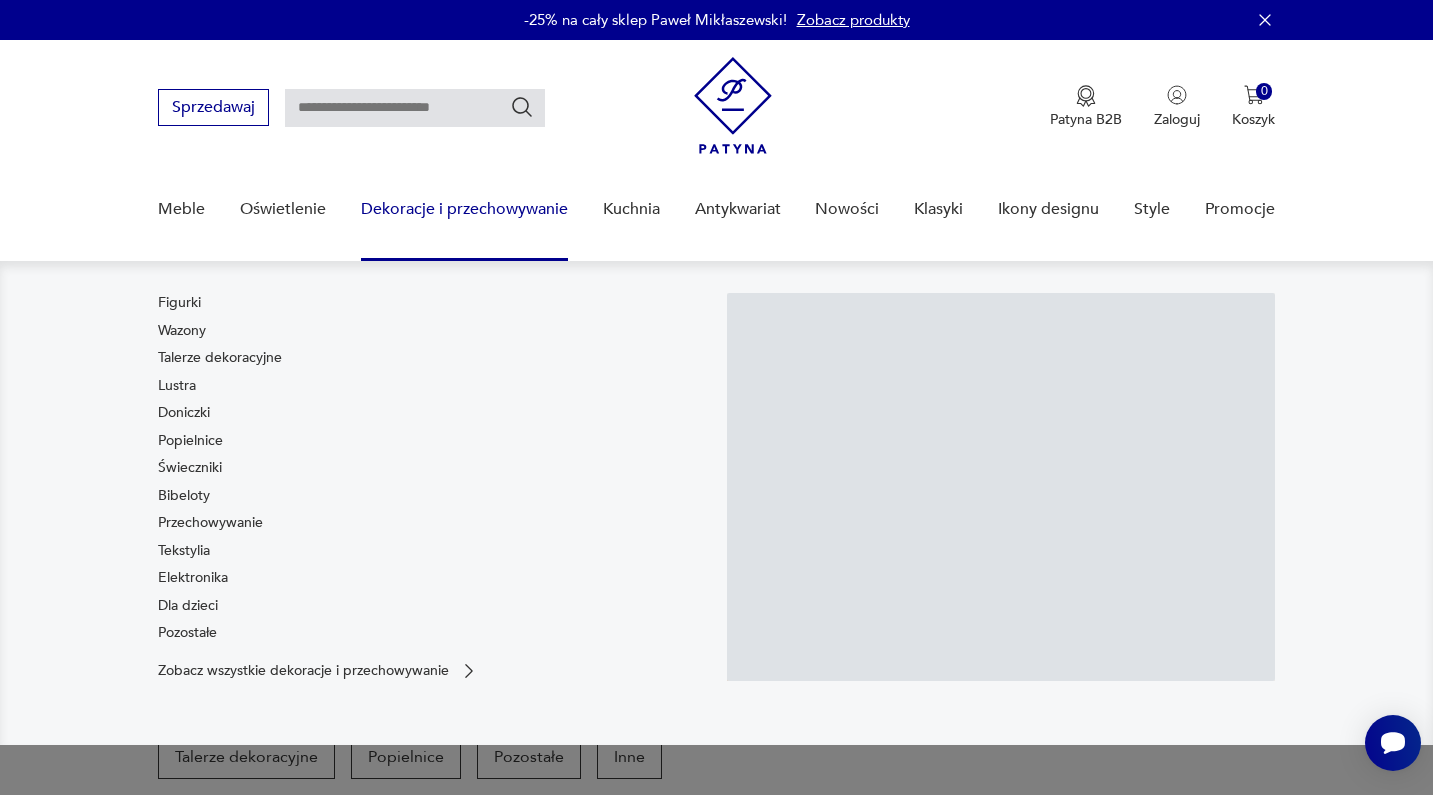 scroll, scrollTop: 0, scrollLeft: 0, axis: both 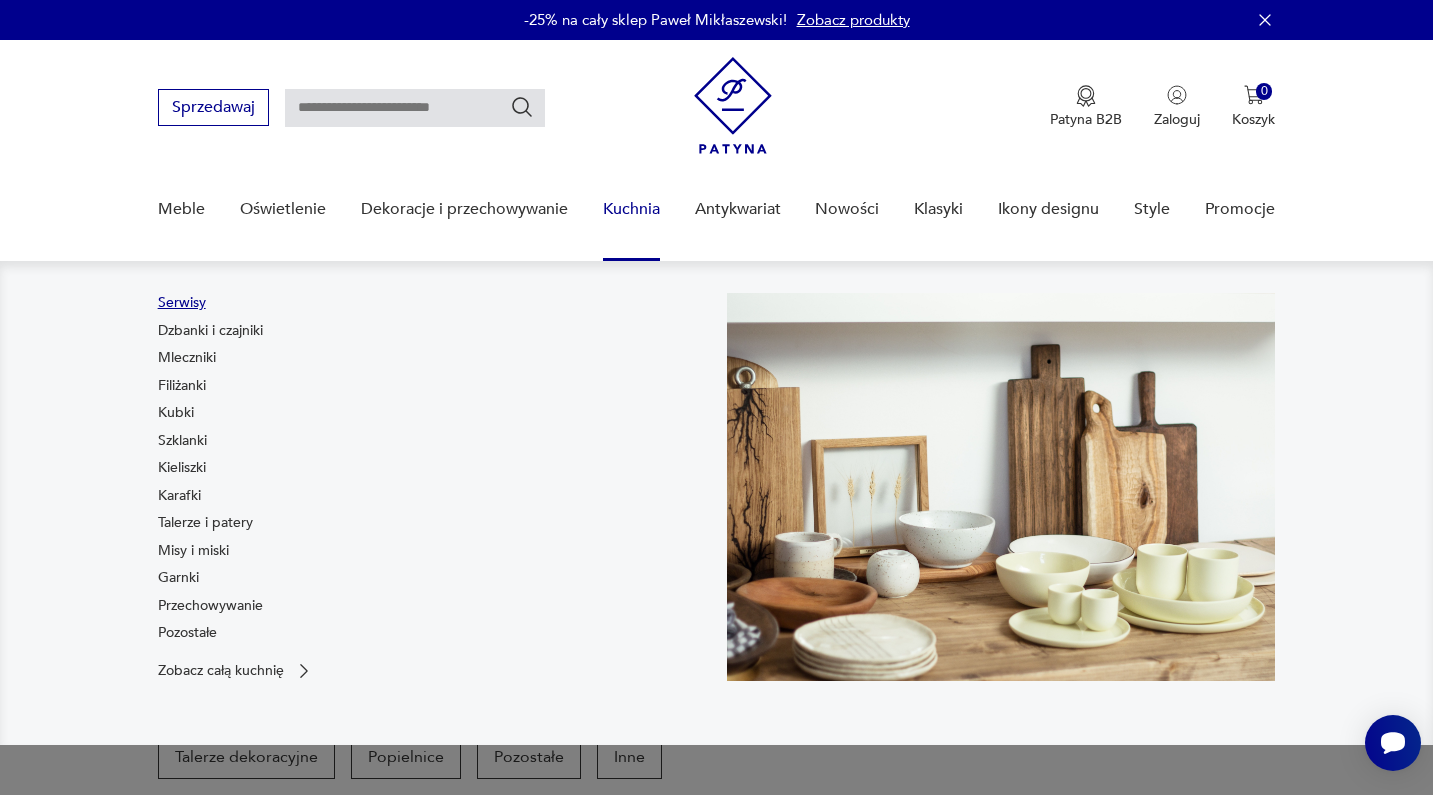 click on "Serwisy" at bounding box center [182, 303] 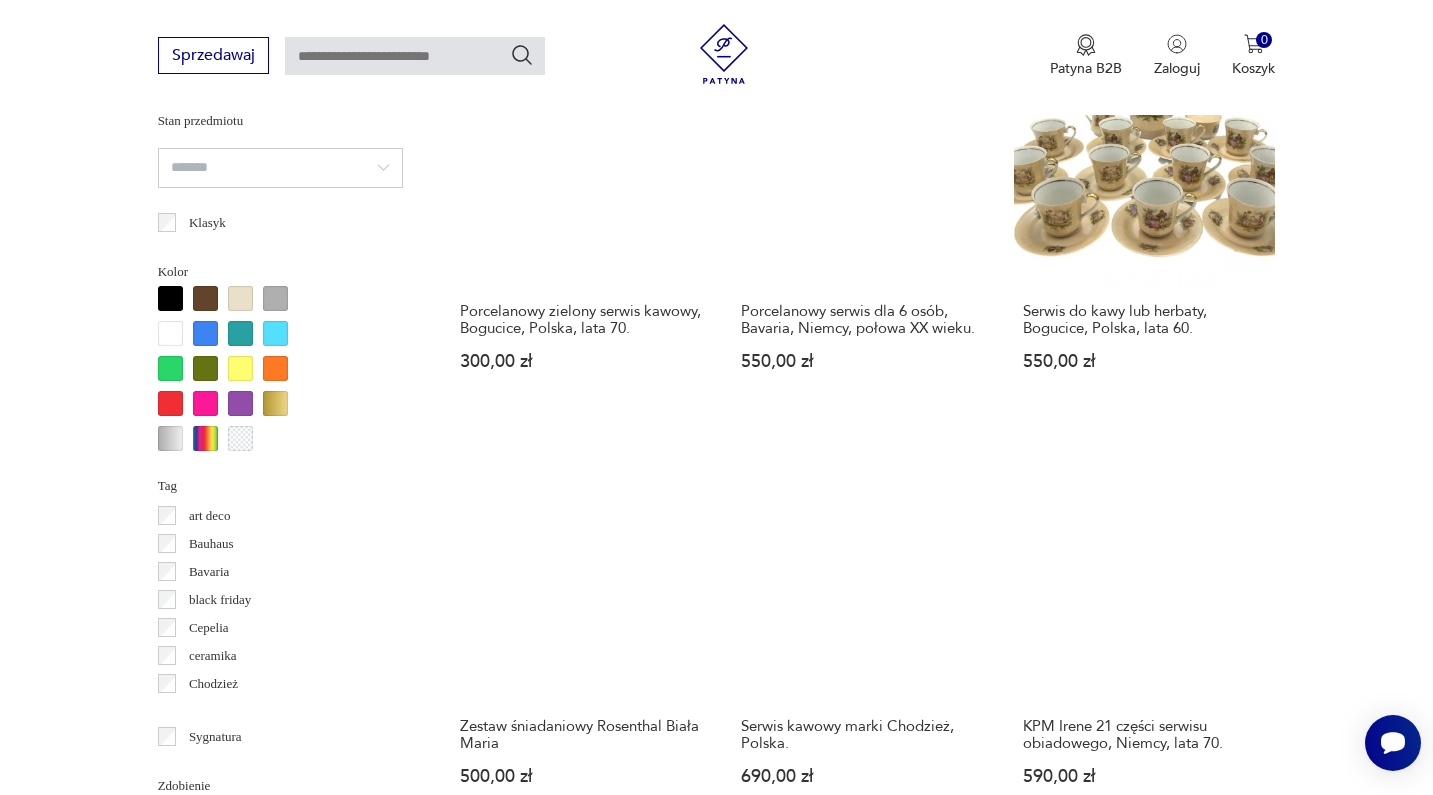 scroll, scrollTop: 1985, scrollLeft: 0, axis: vertical 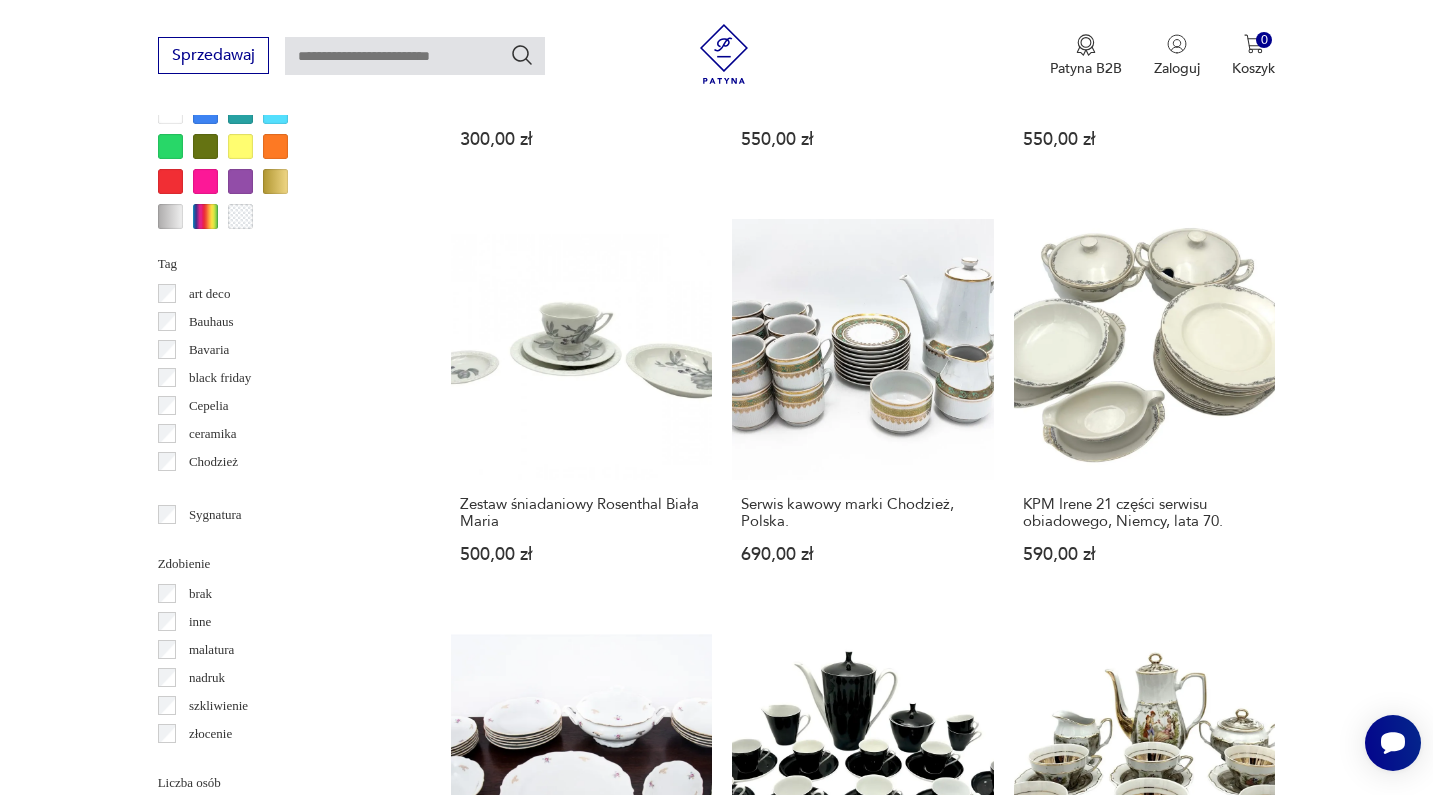 click on "2" at bounding box center [859, 1539] 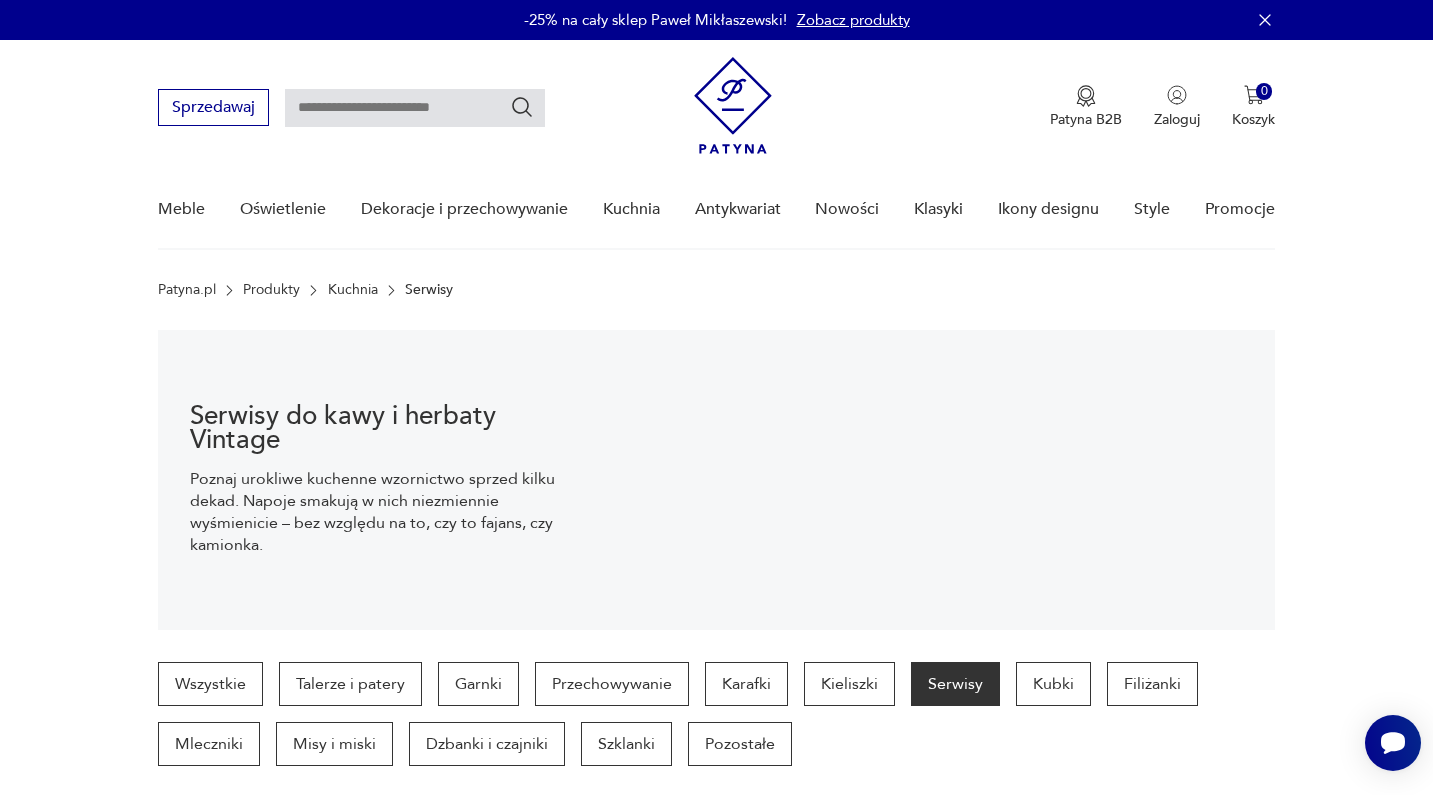 scroll, scrollTop: 0, scrollLeft: 0, axis: both 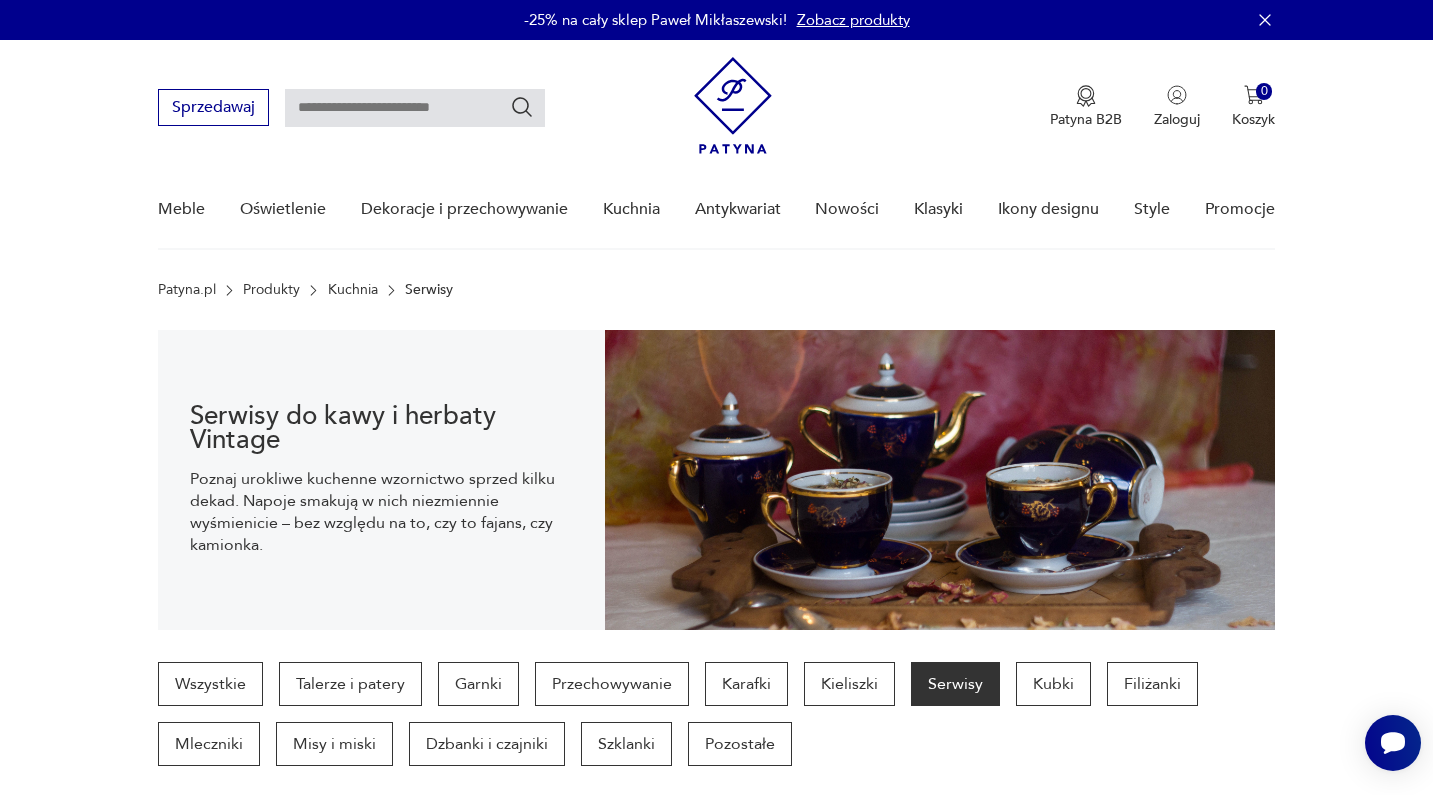 click at bounding box center (415, 108) 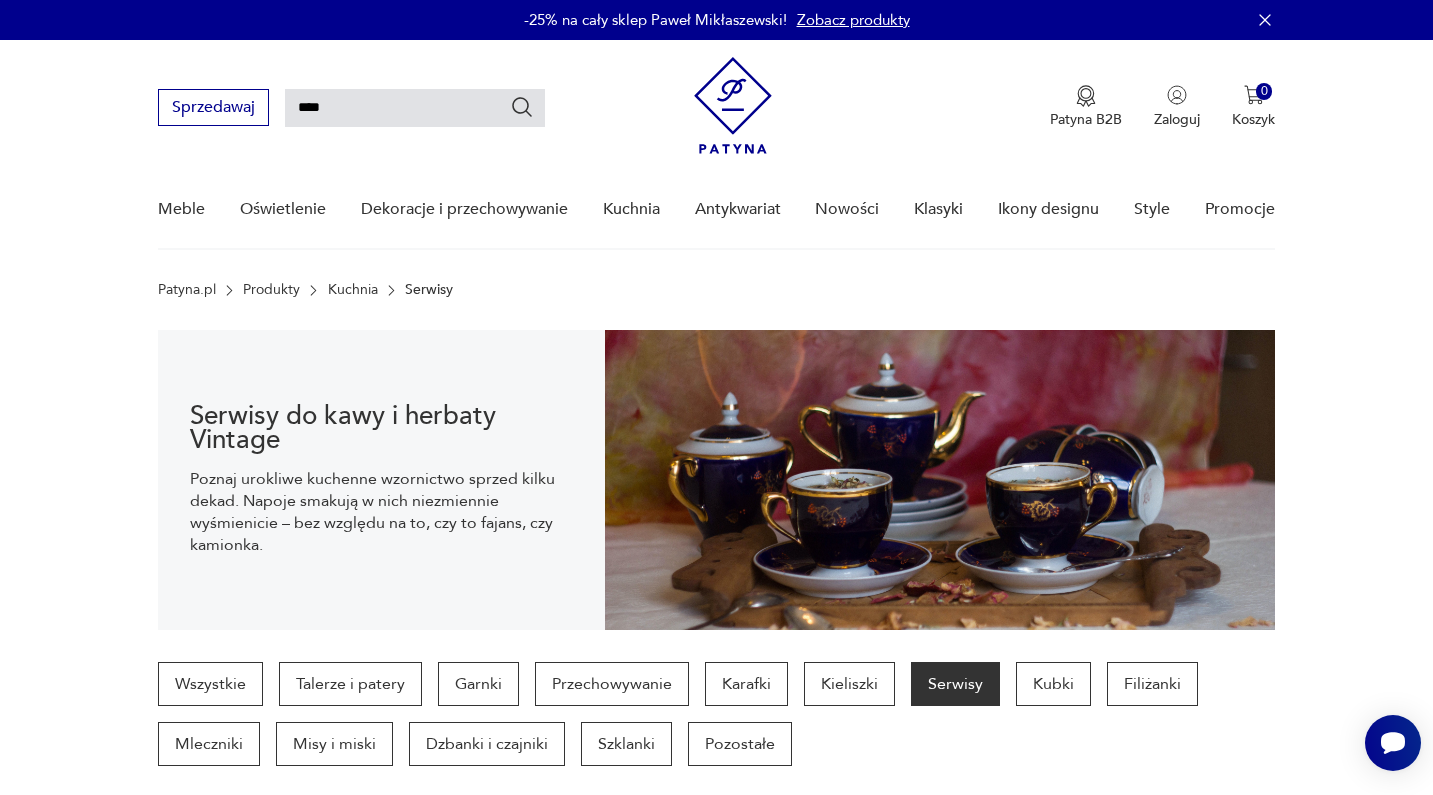 type on "****" 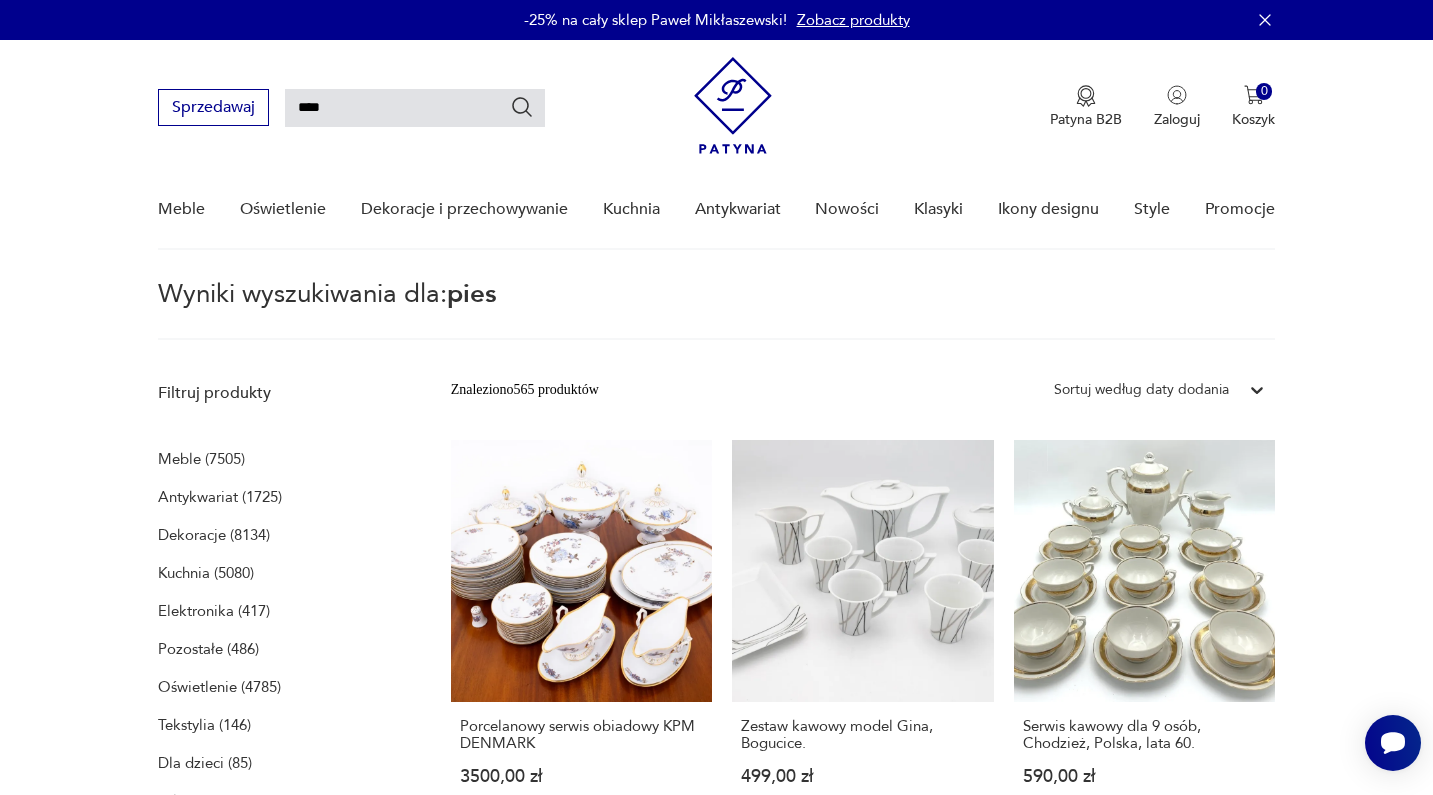 type 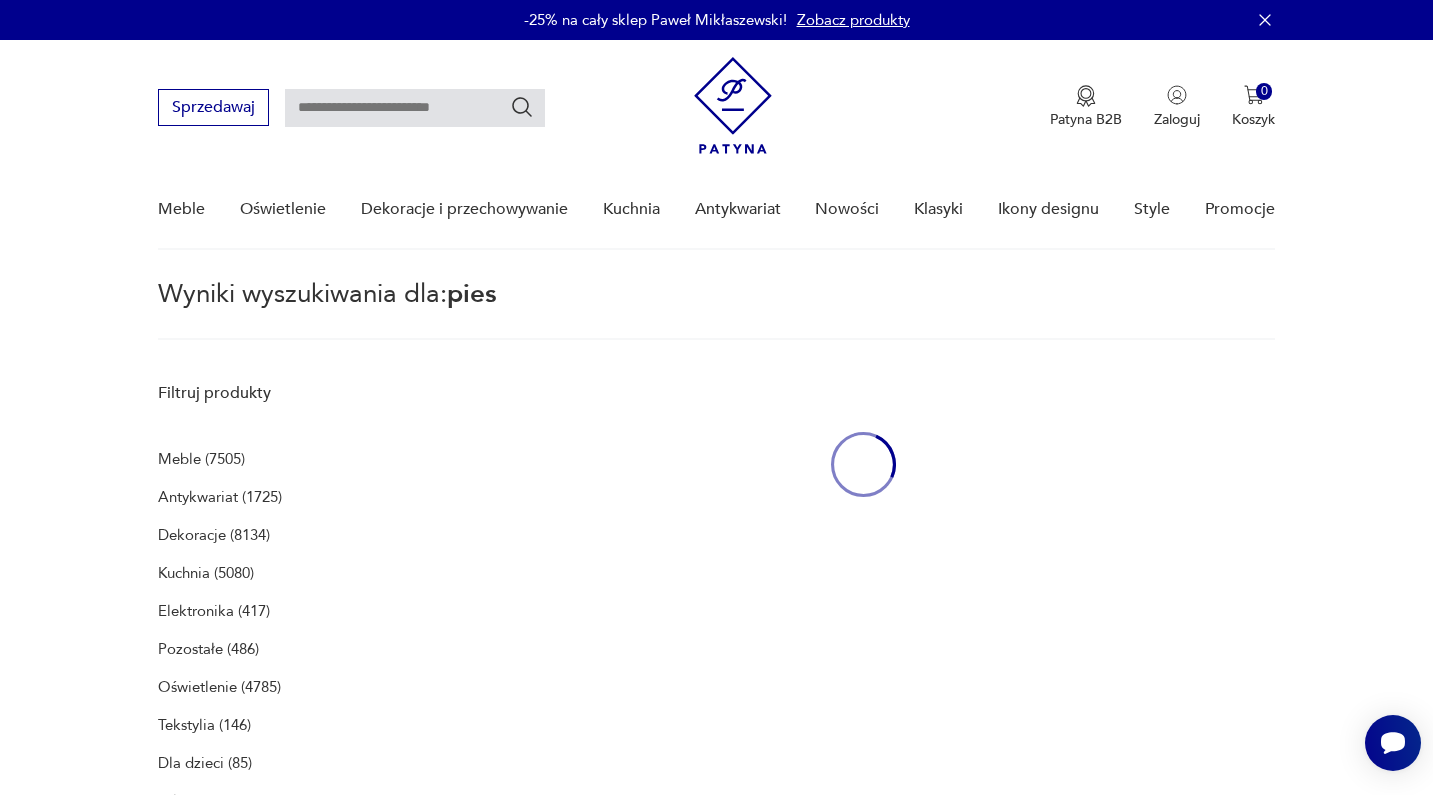 type on "****" 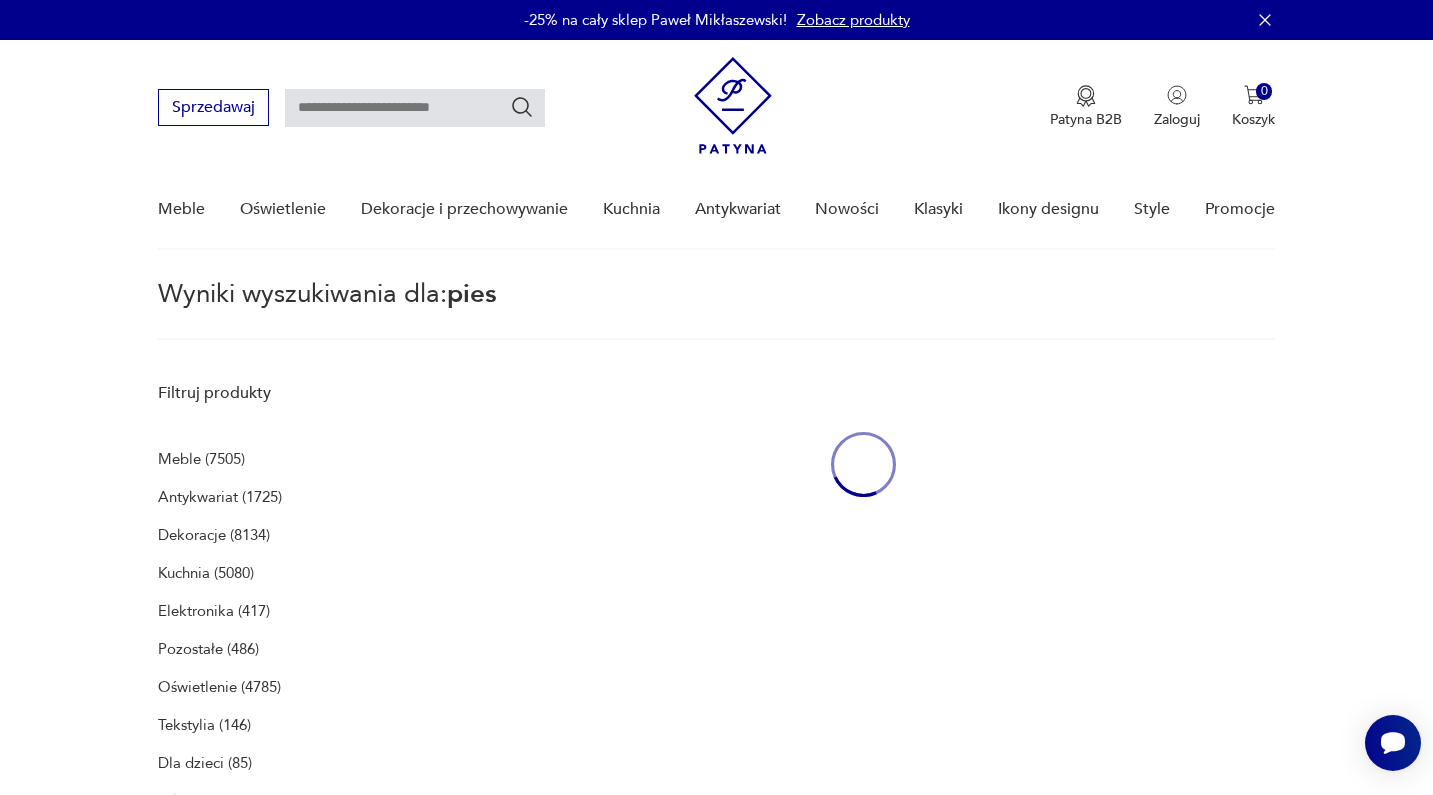 type on "****" 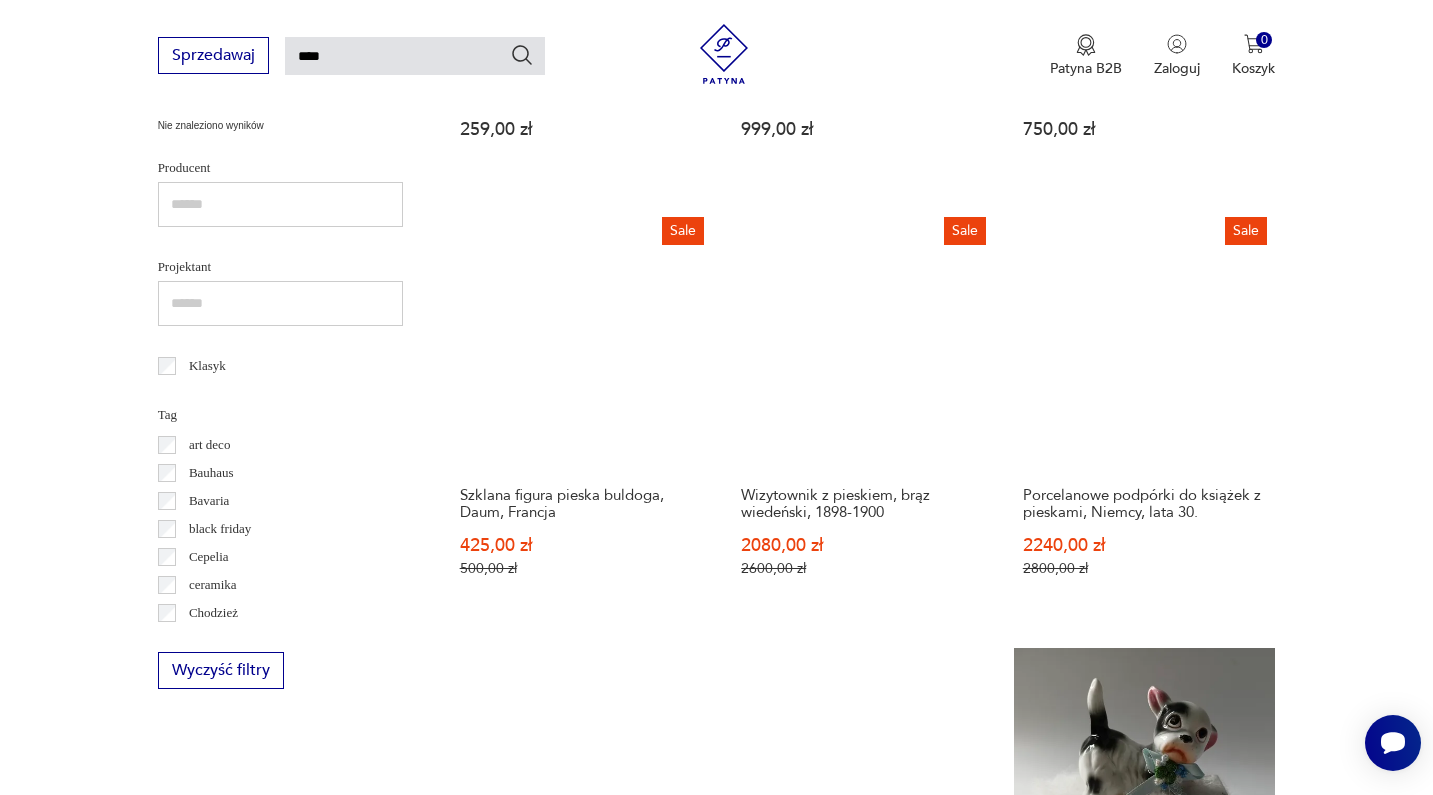 scroll, scrollTop: 1076, scrollLeft: 0, axis: vertical 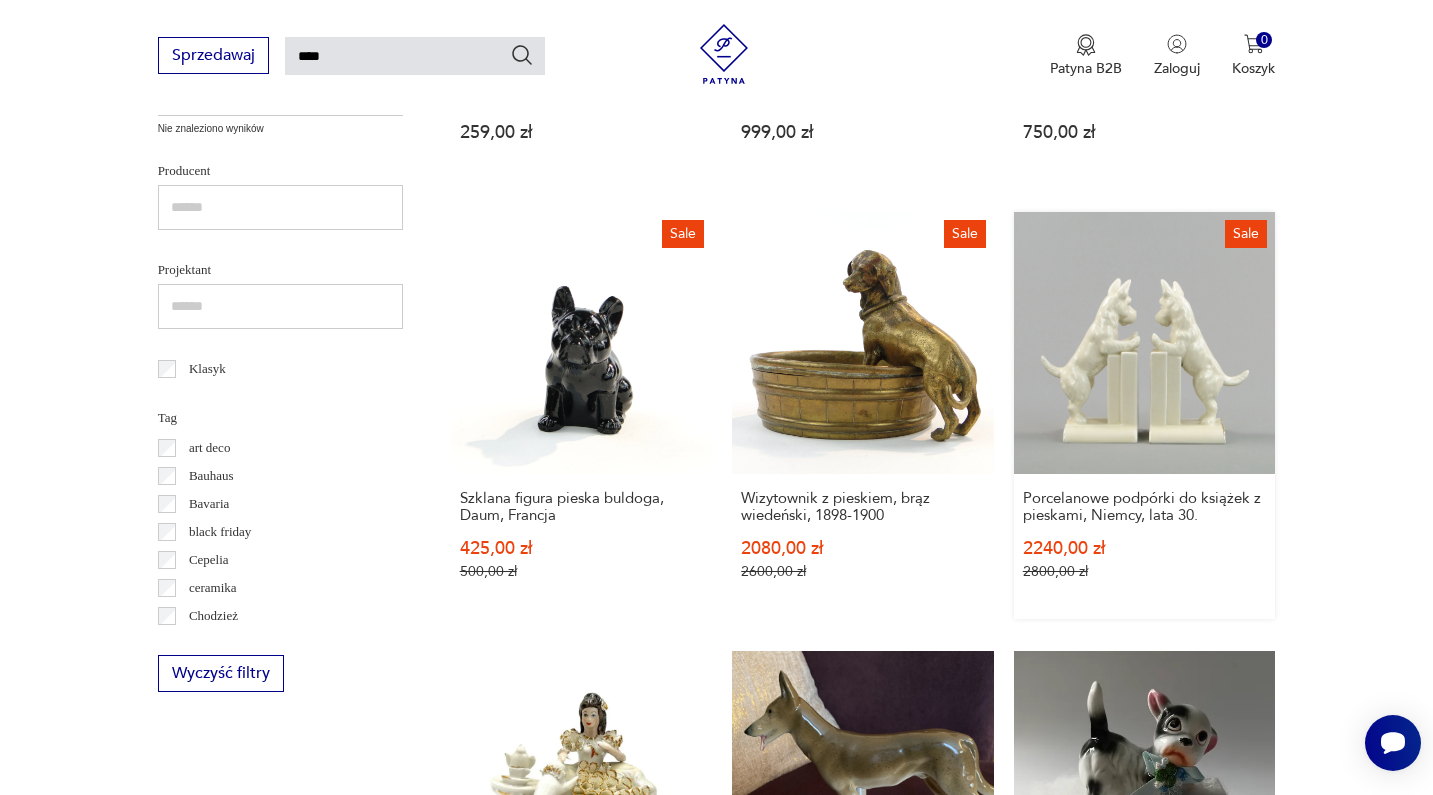 click on "Sale Porcelanowe podpórki do książek z pieskami, Niemcy, lata 30. [PRICE] [PRICE]" at bounding box center [1145, 415] 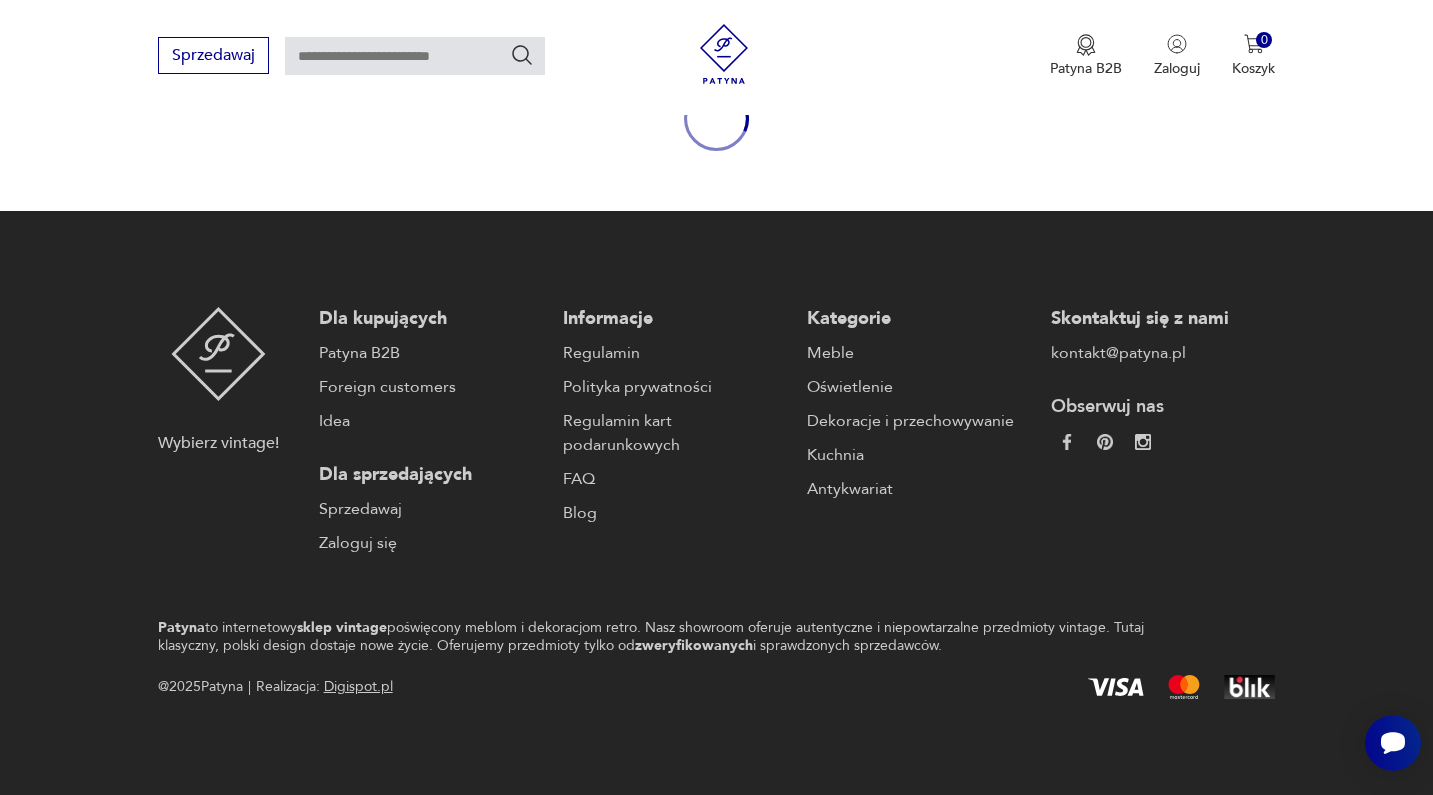 scroll, scrollTop: 0, scrollLeft: 0, axis: both 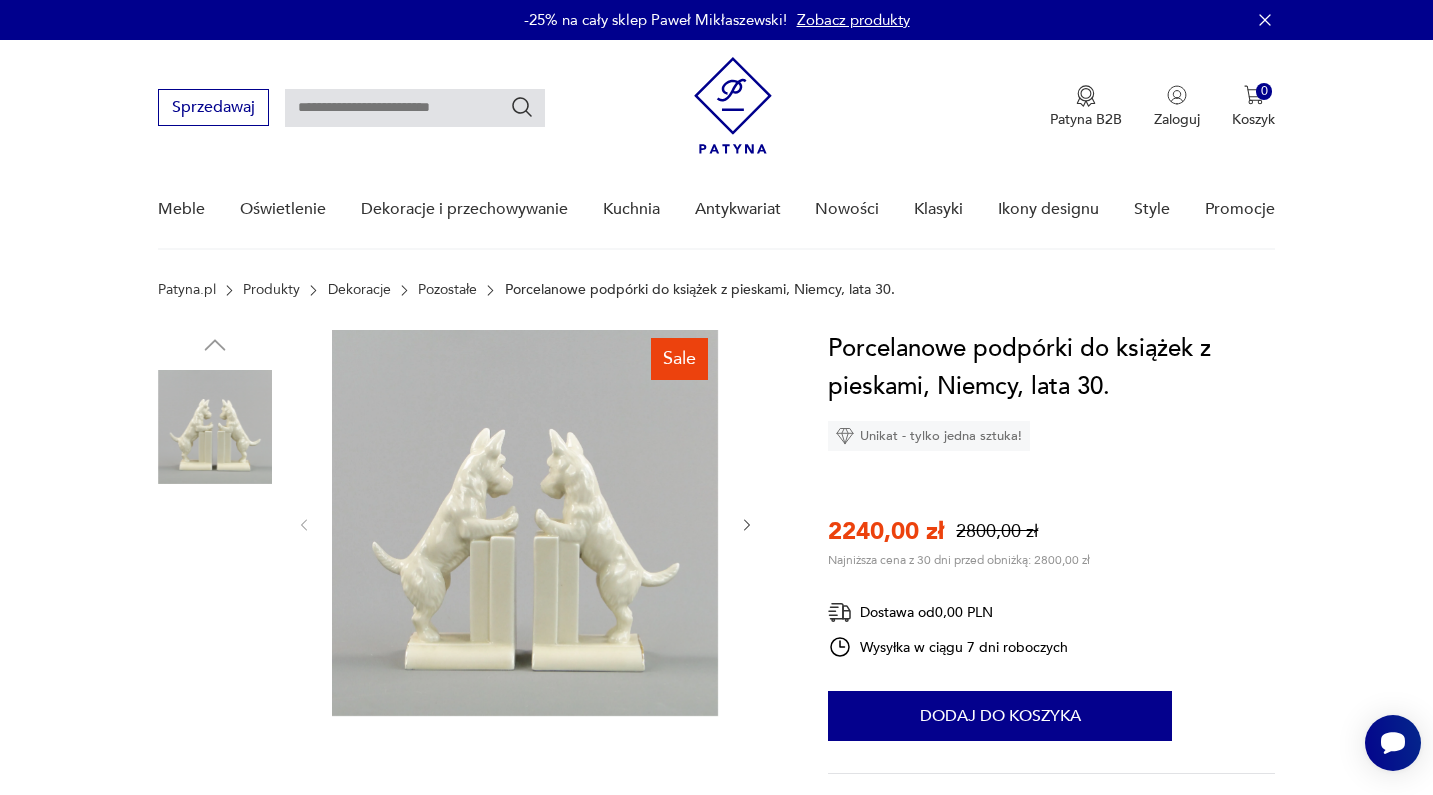 click at bounding box center [215, 555] 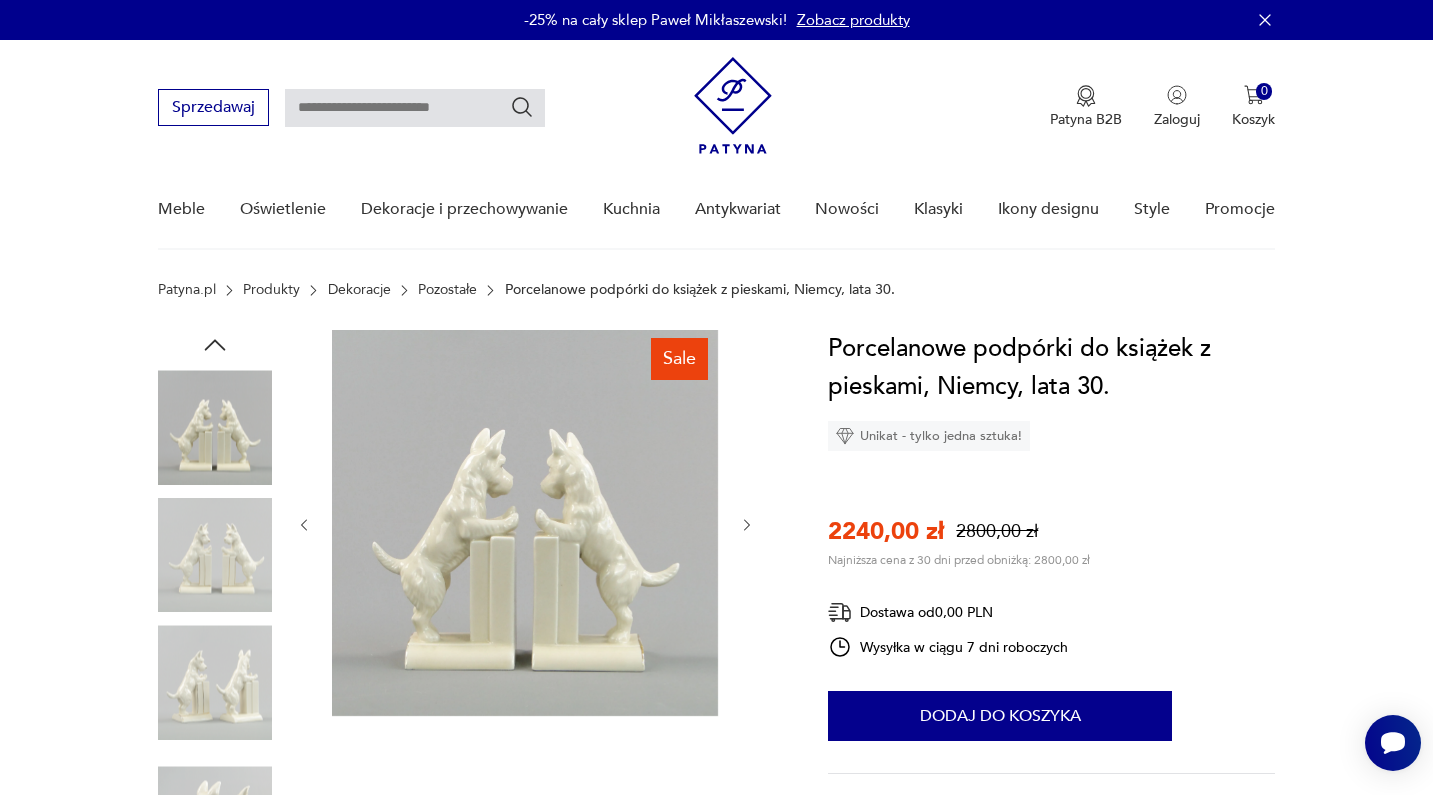 click at bounding box center (215, 682) 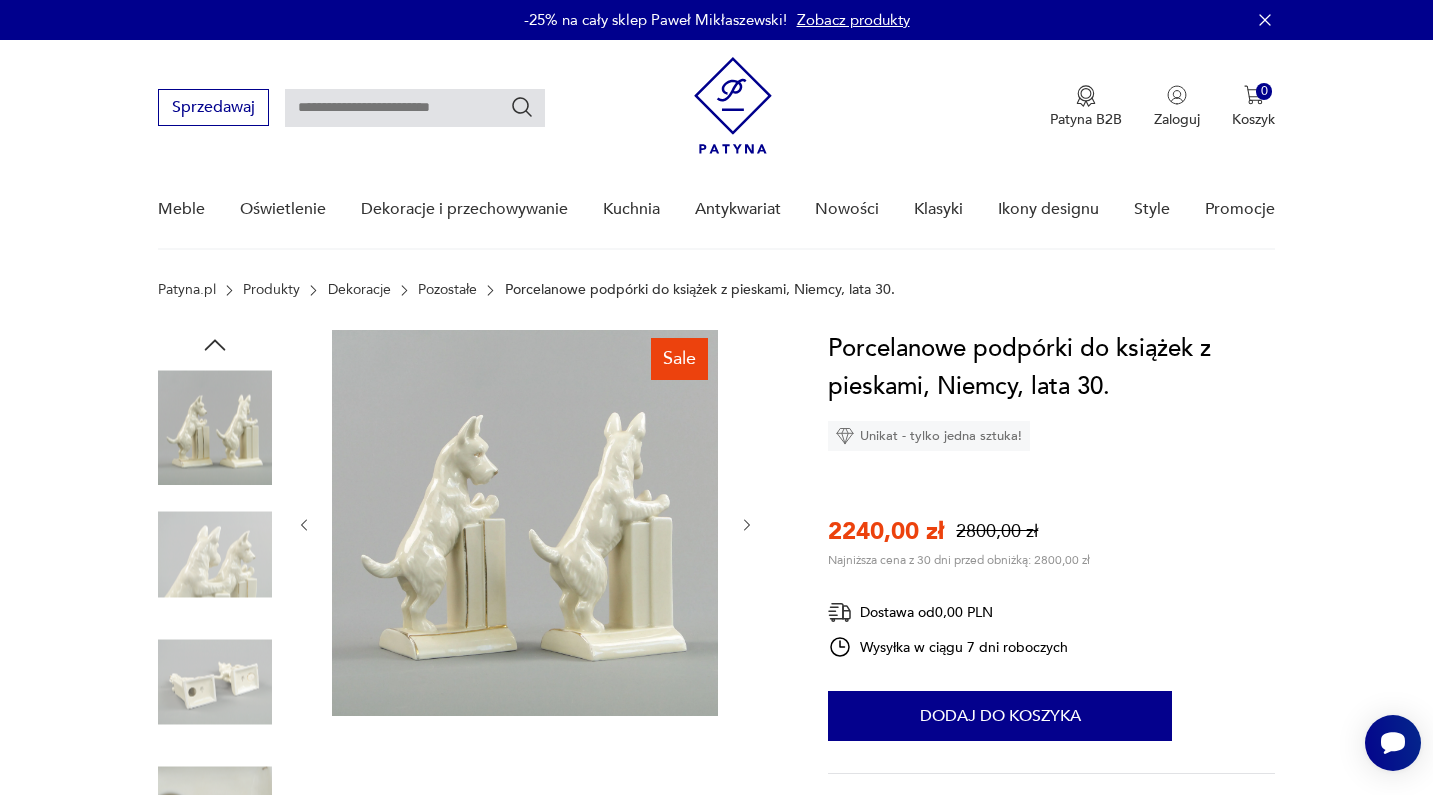 click at bounding box center [215, 682] 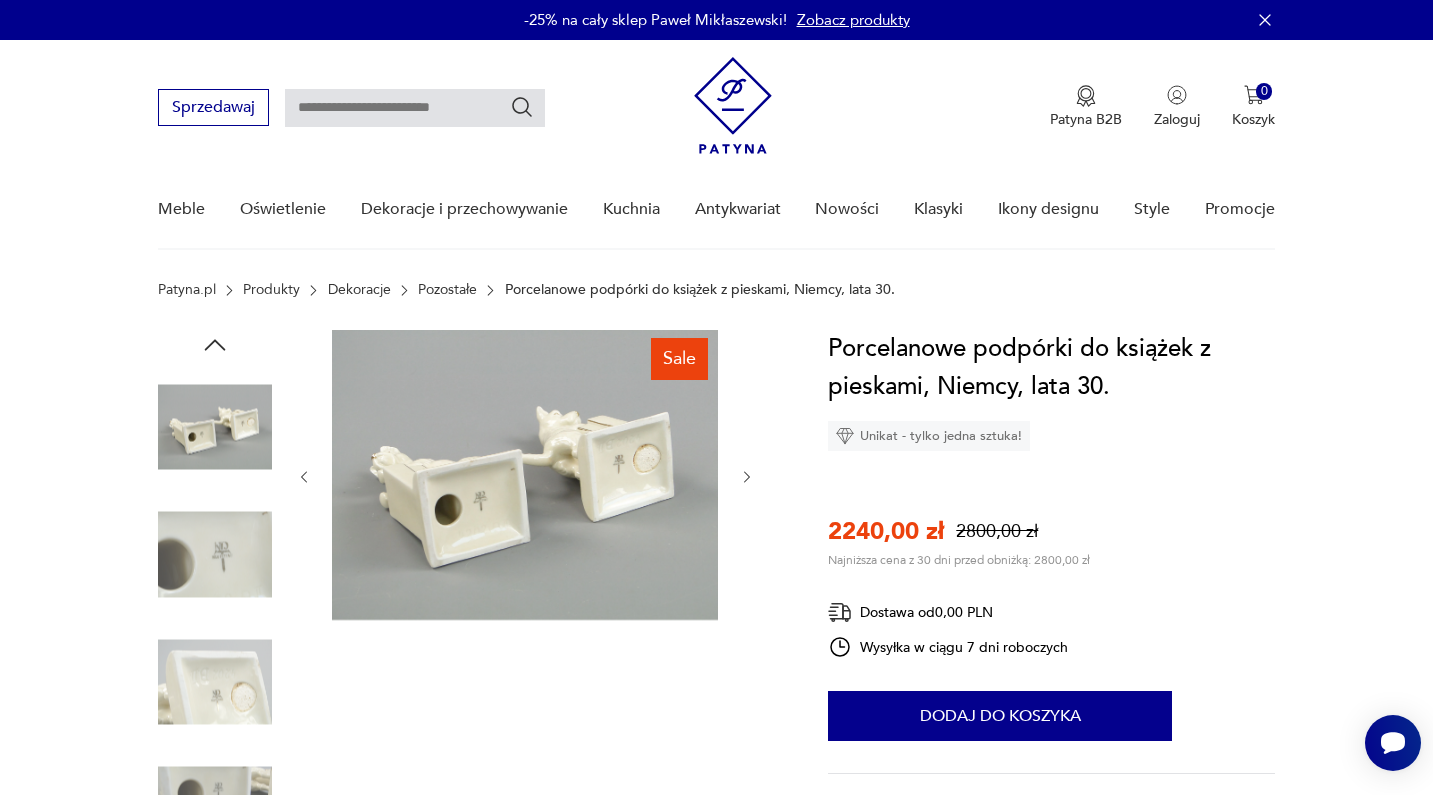 scroll, scrollTop: 24, scrollLeft: 0, axis: vertical 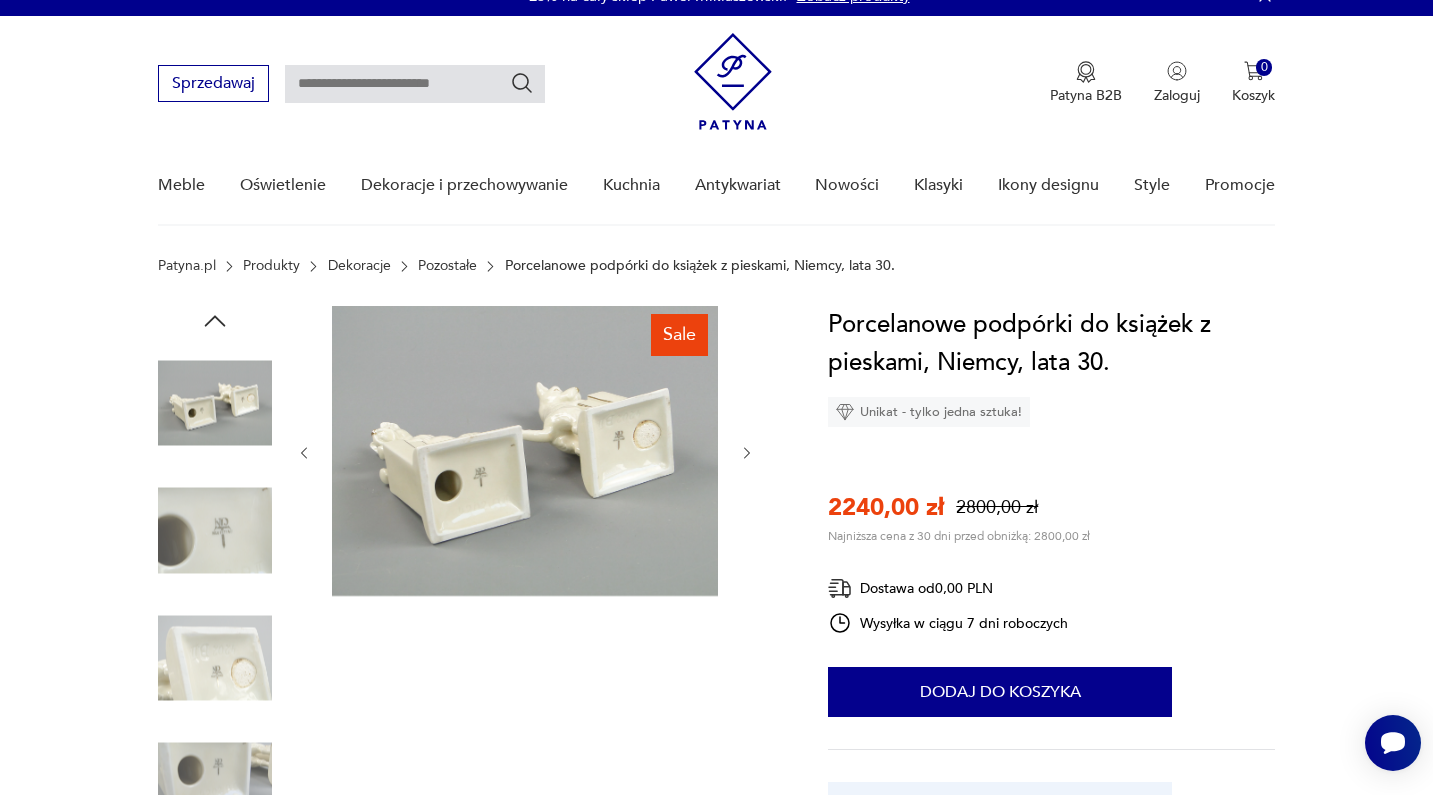 click at bounding box center [215, 531] 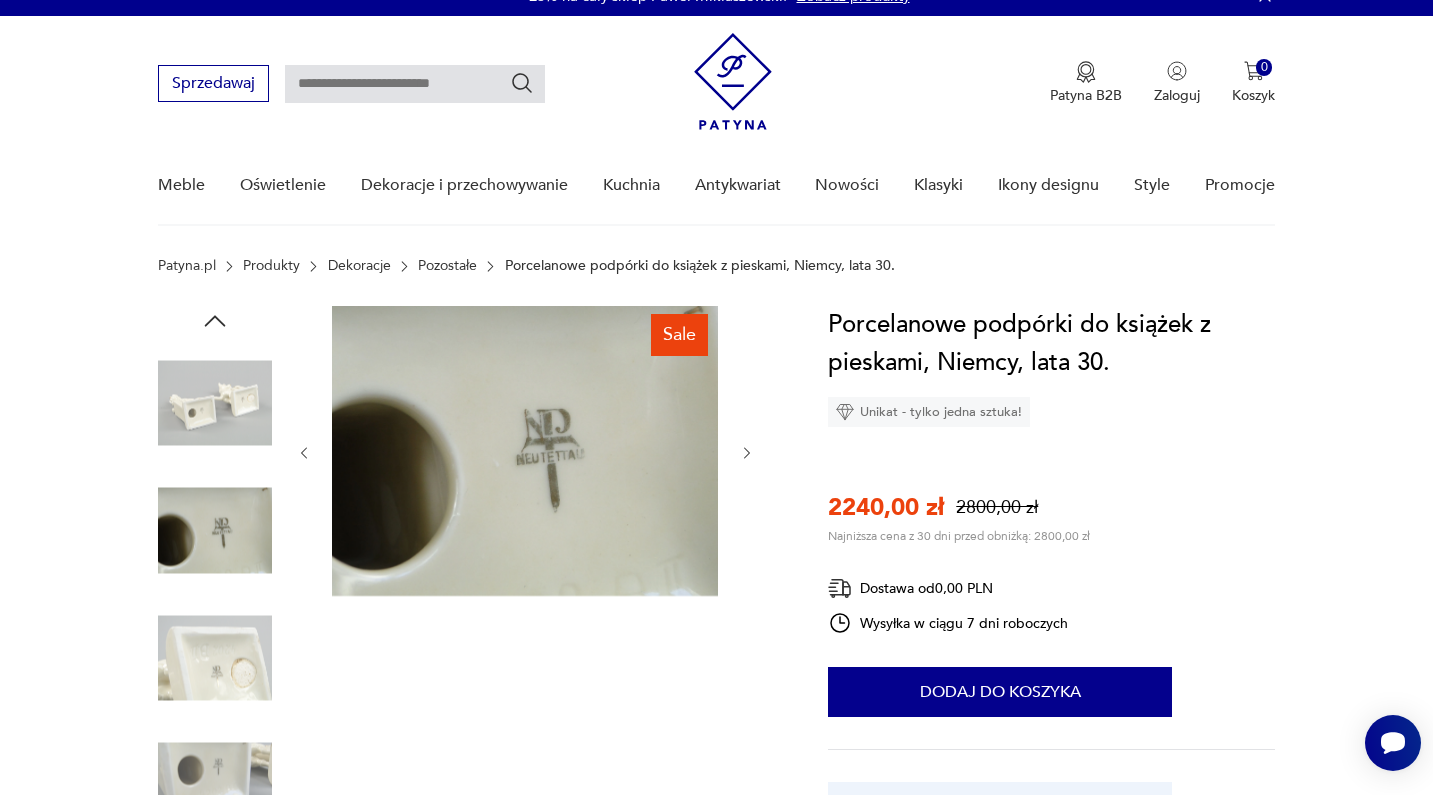 click at bounding box center (215, 403) 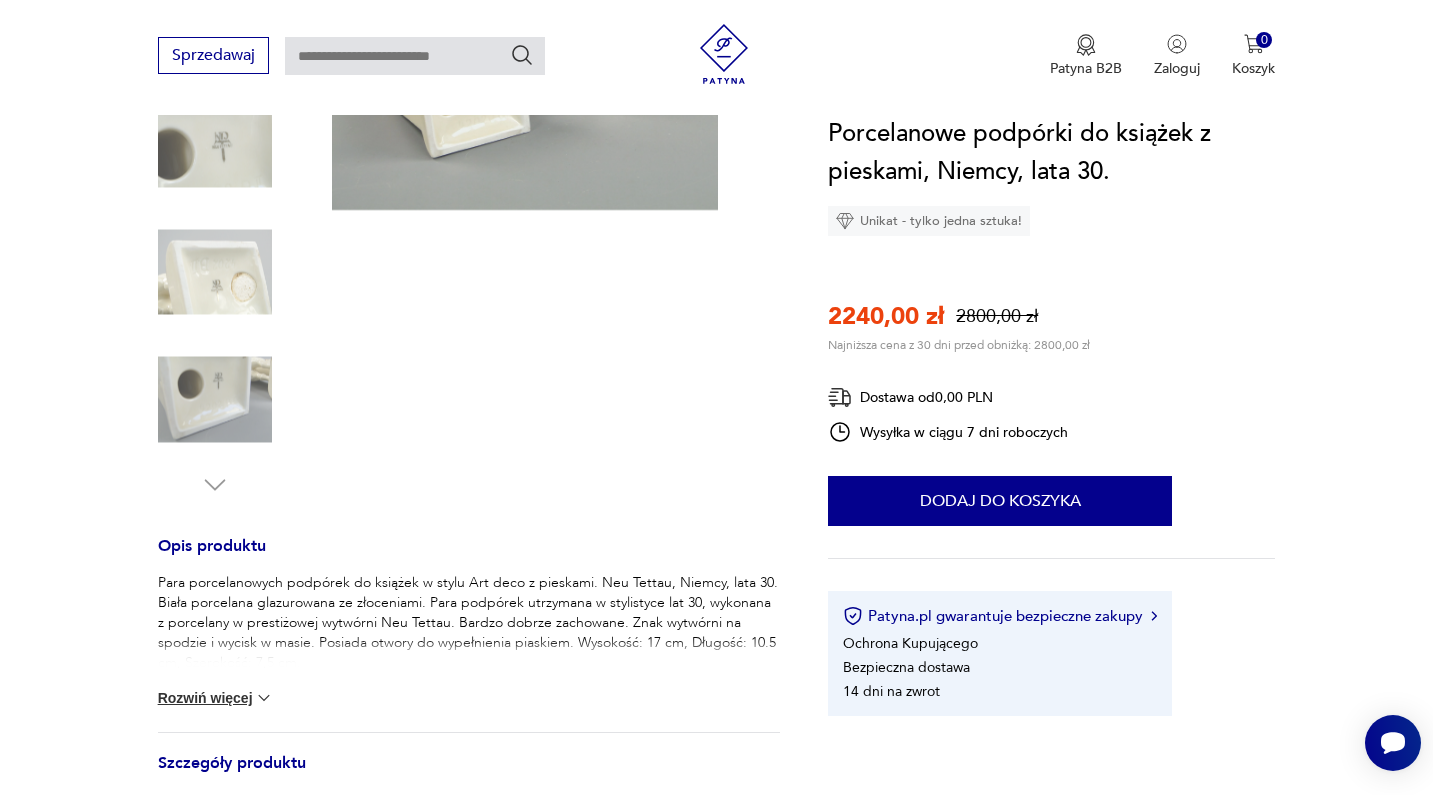 scroll, scrollTop: 487, scrollLeft: 0, axis: vertical 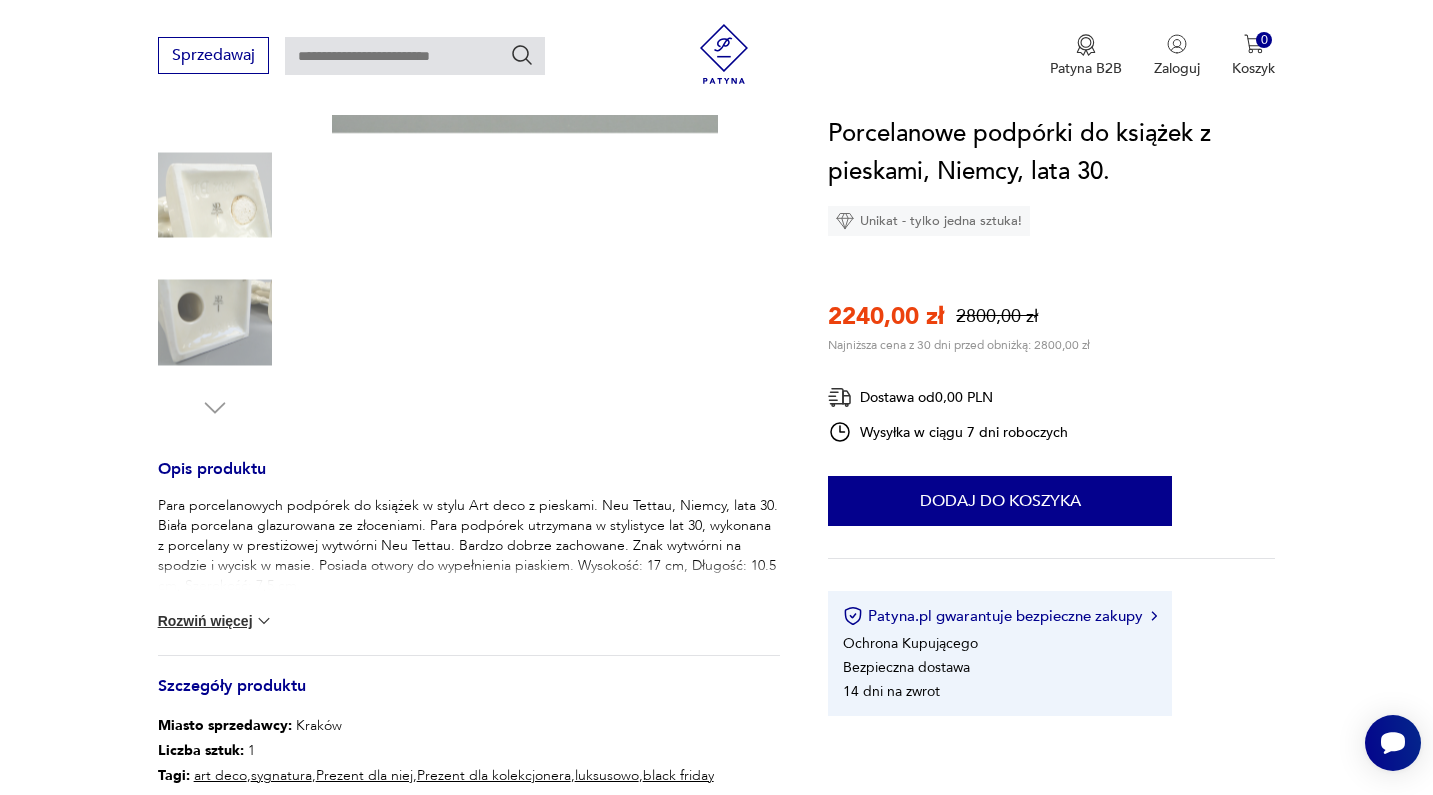 click on "Rozwiń więcej" at bounding box center [216, 621] 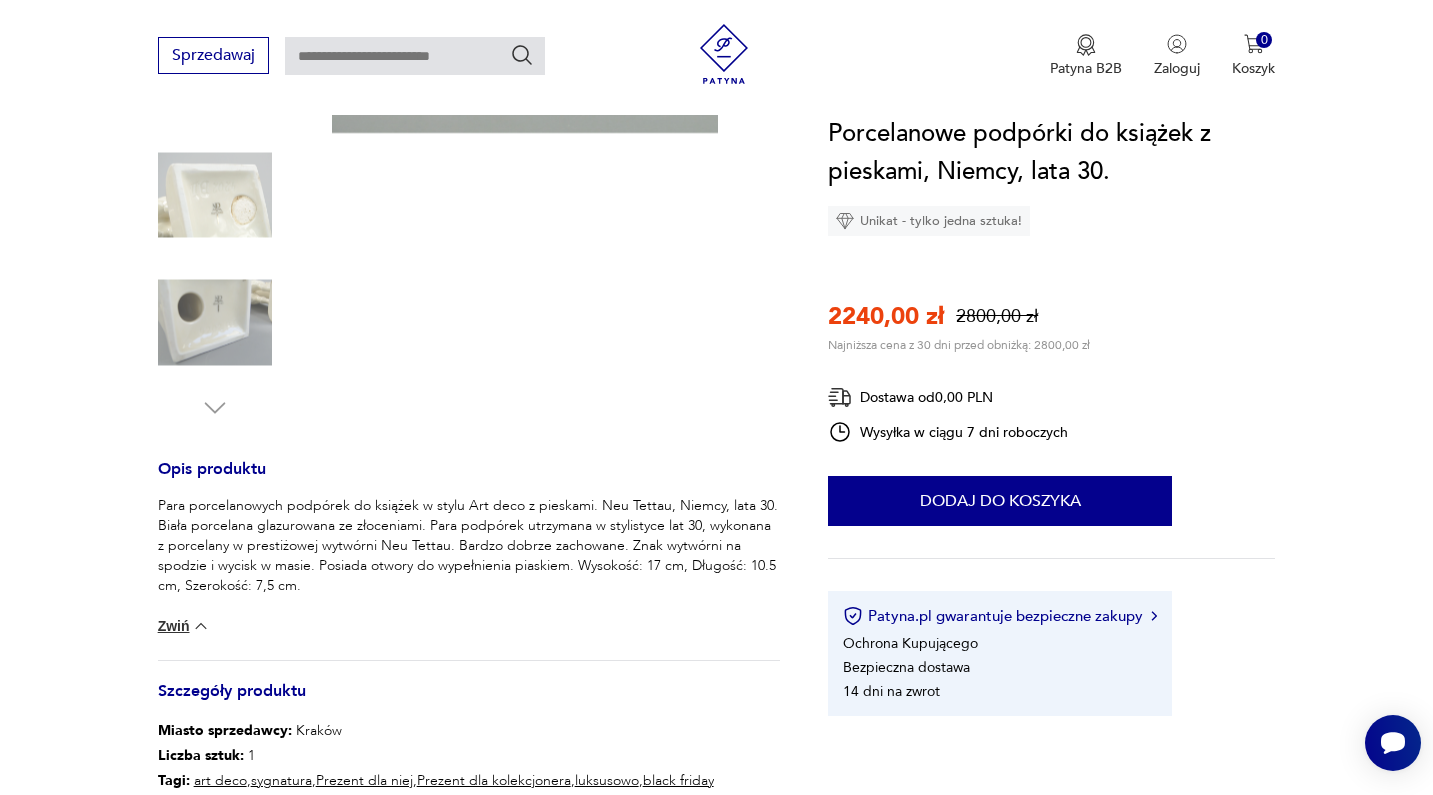 click on "Para porcelanowych podpórek do książek w stylu Art deco z pieskami. Neu Tettau, Niemcy, lata 30. Biała porcelana glazurowana ze złoceniami. Para podpórek utrzymana w stylistyce lat 30, wykonana z porcelany w prestiżowej wytwórni Neu Tettau. Bardzo dobrze zachowane. Znak wytwórni na spodzie i wycisk w masie. Posiada otwory do wypełnienia piaskiem. Wysokość: 17 cm, Długość: 10.5 cm, Szerokość: 7,5 cm." at bounding box center [469, 546] 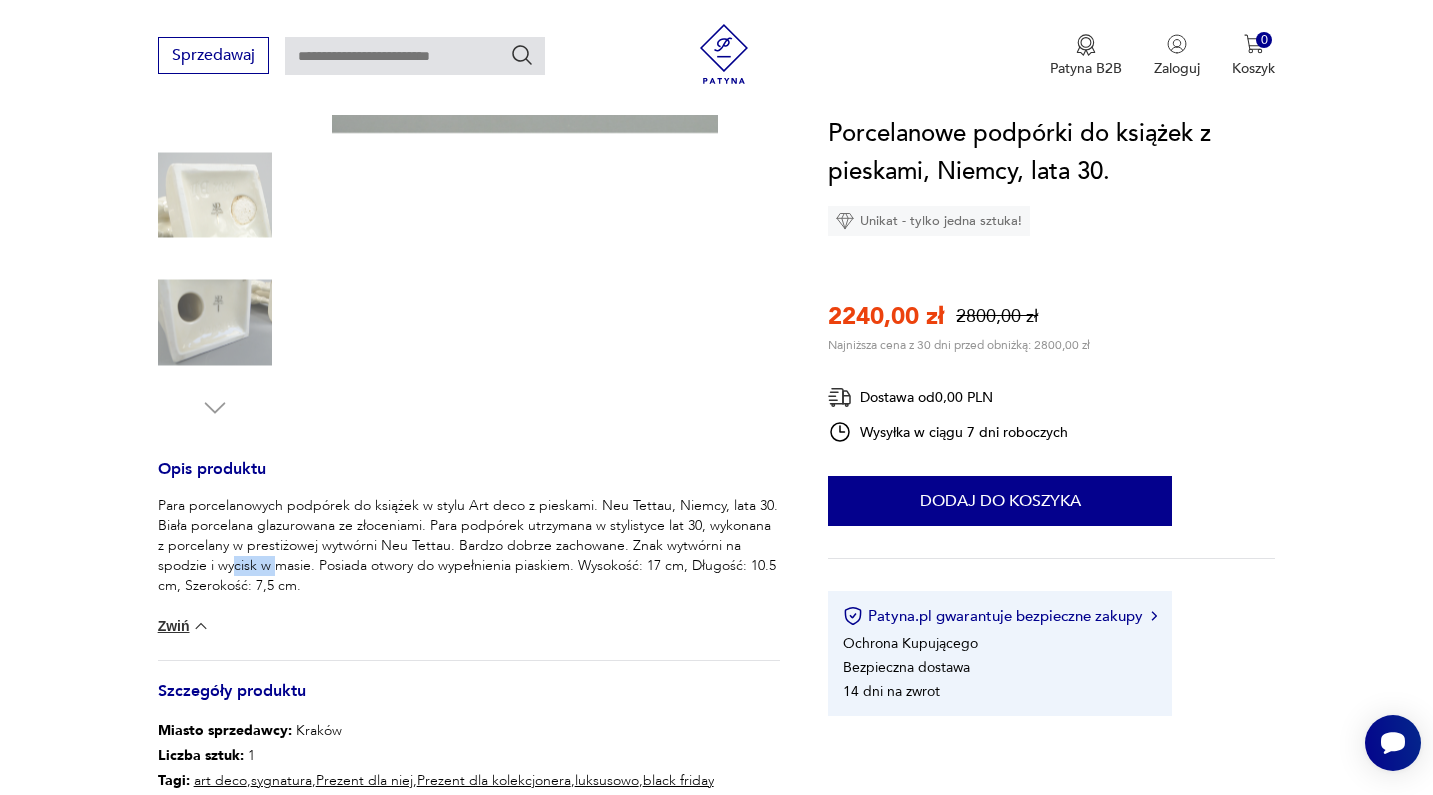 click on "Para porcelanowych podpórek do książek w stylu Art deco z pieskami. Neu Tettau, Niemcy, lata 30. Biała porcelana glazurowana ze złoceniami. Para podpórek utrzymana w stylistyce lat 30, wykonana z porcelany w prestiżowej wytwórni Neu Tettau. Bardzo dobrze zachowane. Znak wytwórni na spodzie i wycisk w masie. Posiada otwory do wypełnienia piaskiem. Wysokość: 17 cm, Długość: 10.5 cm, Szerokość: 7,5 cm." at bounding box center [469, 546] 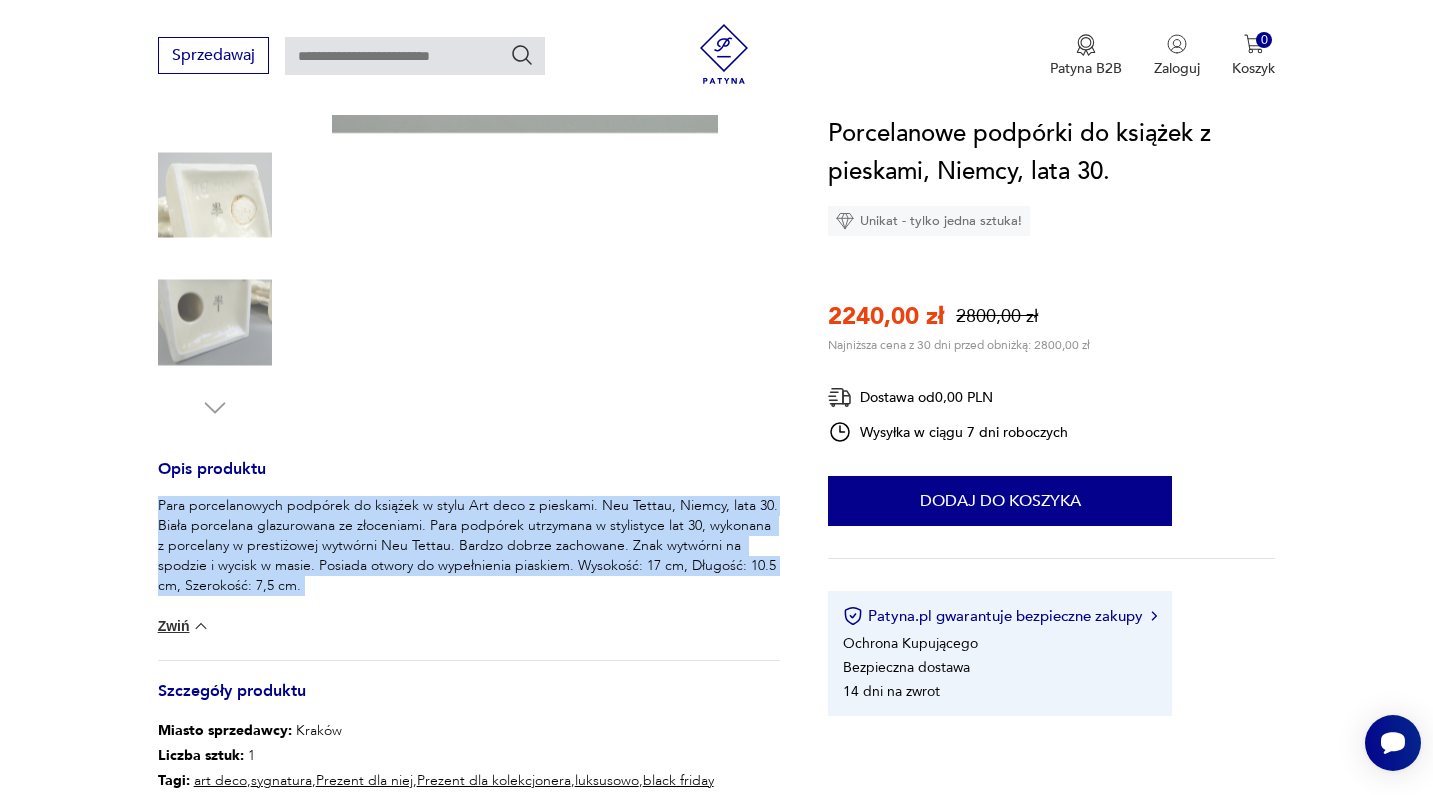 click on "Para porcelanowych podpórek do książek w stylu Art deco z pieskami. Neu Tettau, Niemcy, lata 30. Biała porcelana glazurowana ze złoceniami. Para podpórek utrzymana w stylistyce lat 30, wykonana z porcelany w prestiżowej wytwórni Neu Tettau. Bardzo dobrze zachowane. Znak wytwórni na spodzie i wycisk w masie. Posiada otwory do wypełnienia piaskiem. Wysokość: 17 cm, Długość: 10.5 cm, Szerokość: 7,5 cm." at bounding box center [469, 546] 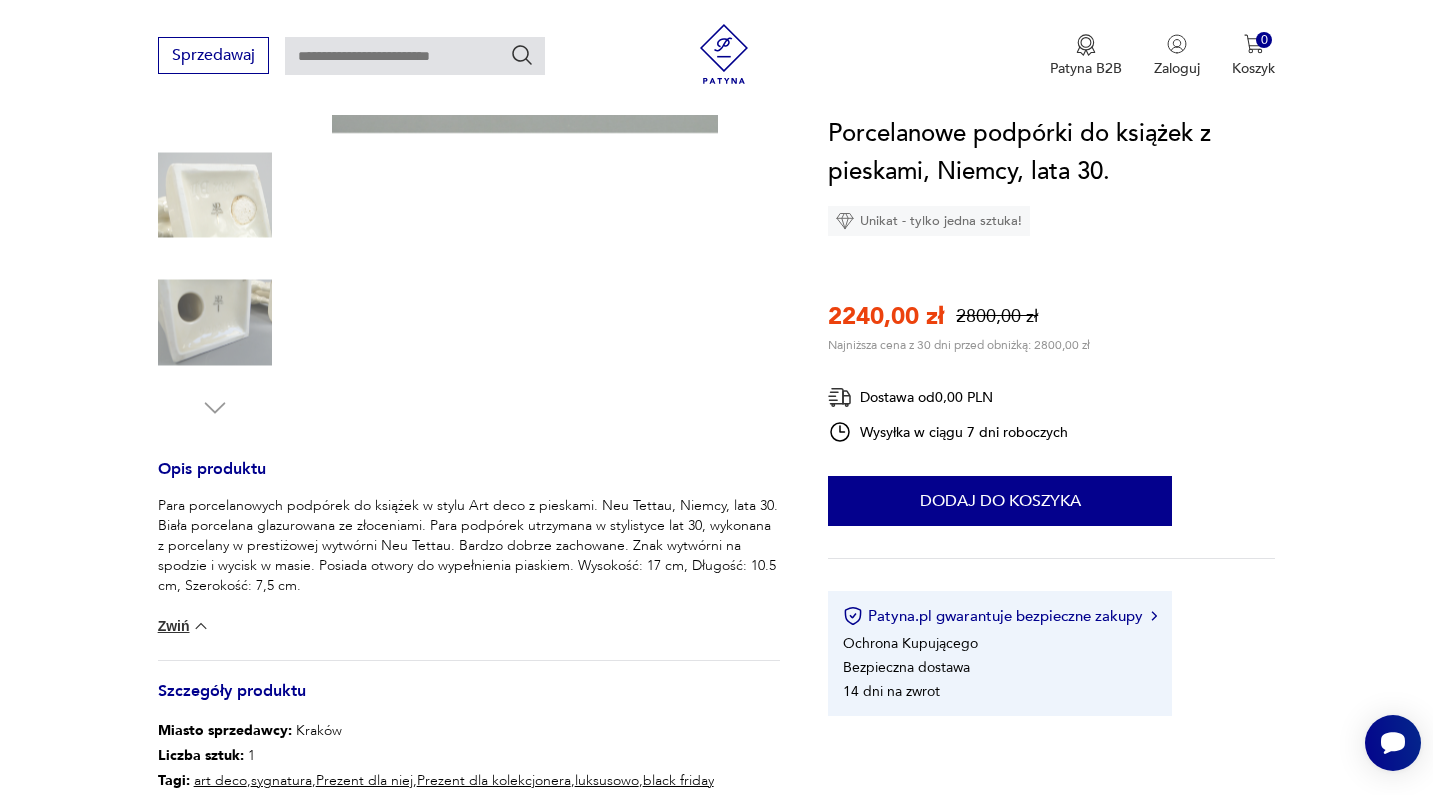 type on "****" 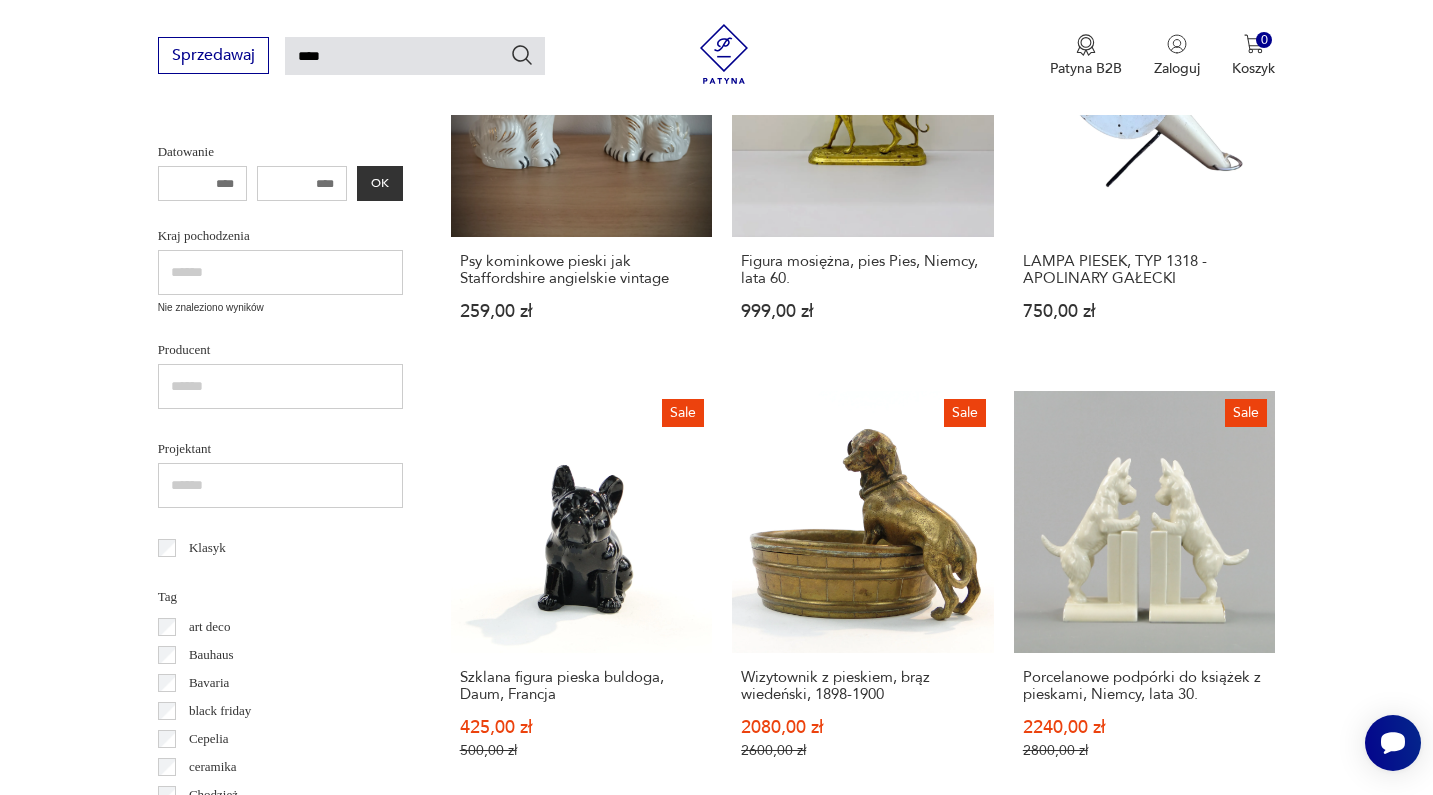 scroll, scrollTop: 1333, scrollLeft: 0, axis: vertical 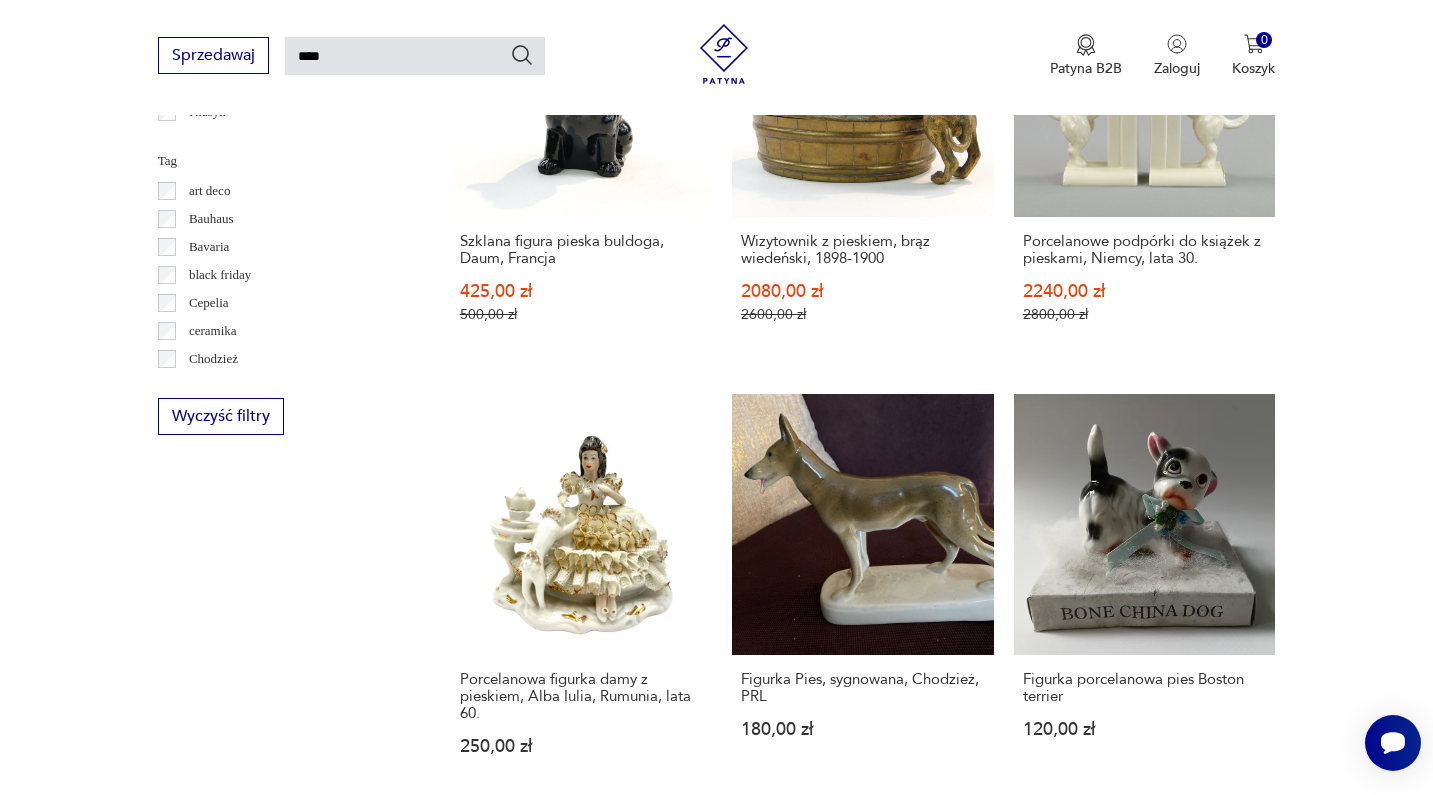 click on "Para porcelanowych piesków kominkowych - Spaniele - England - lata 50./60." at bounding box center [582, 1528] 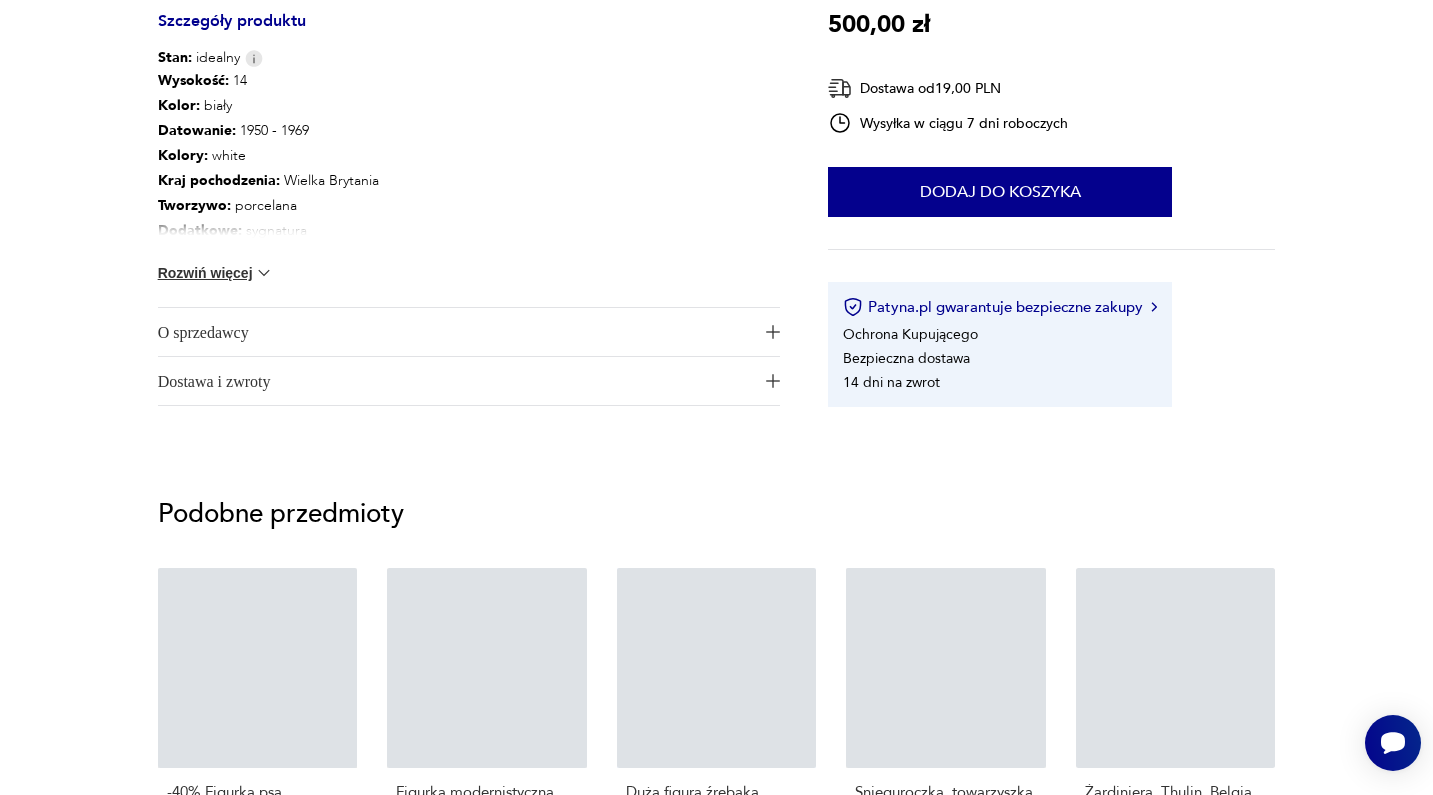 scroll, scrollTop: 0, scrollLeft: 0, axis: both 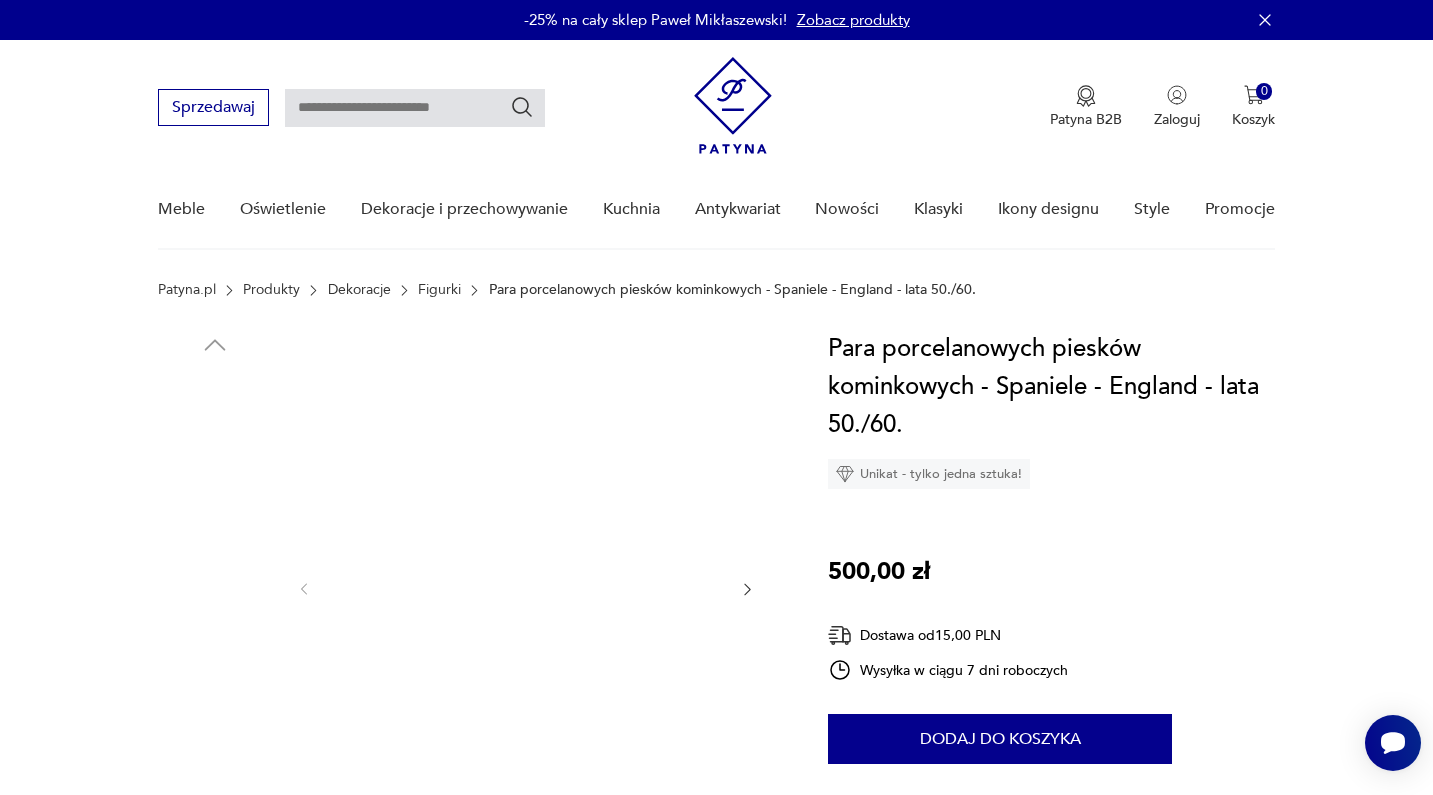 click at bounding box center (215, 555) 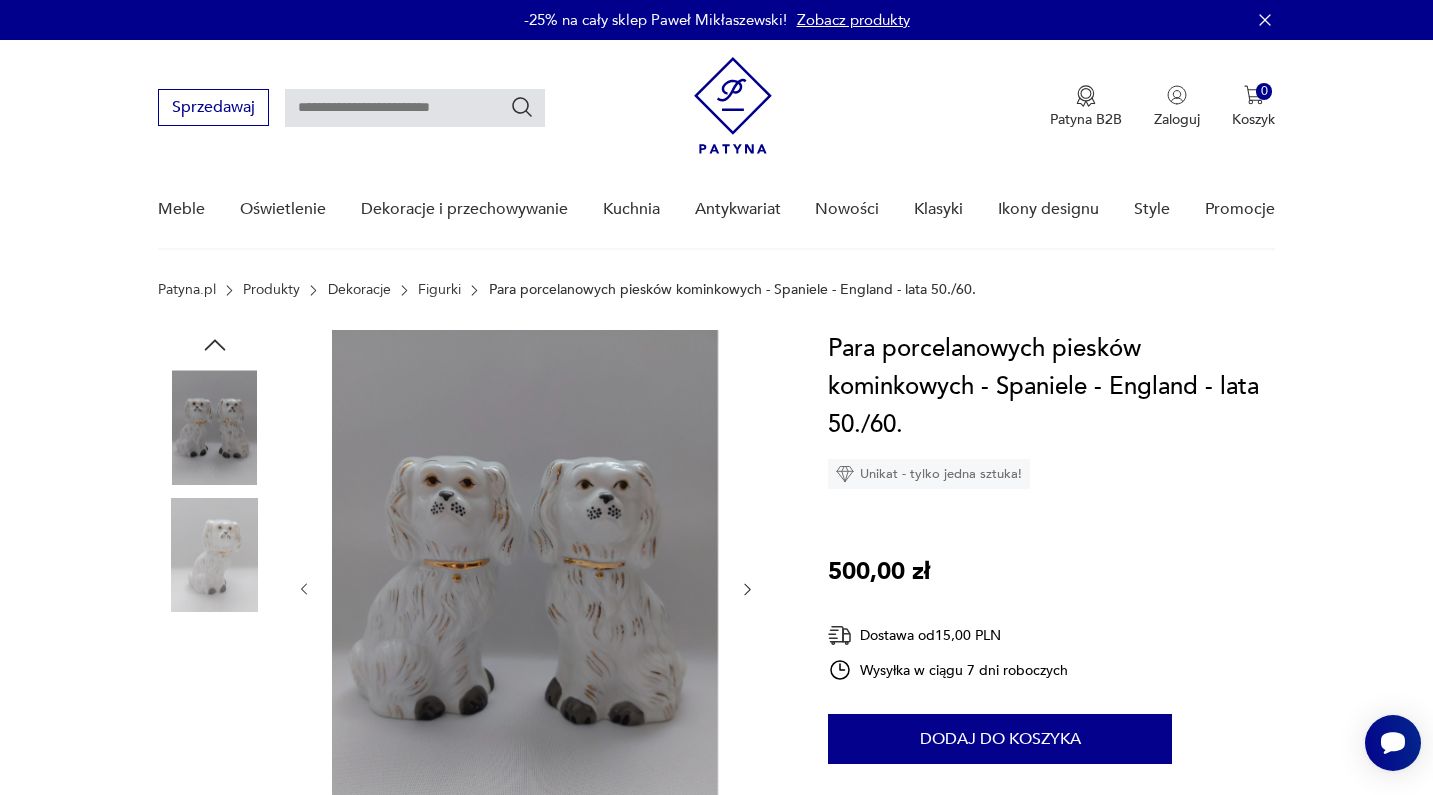 click at bounding box center (215, 555) 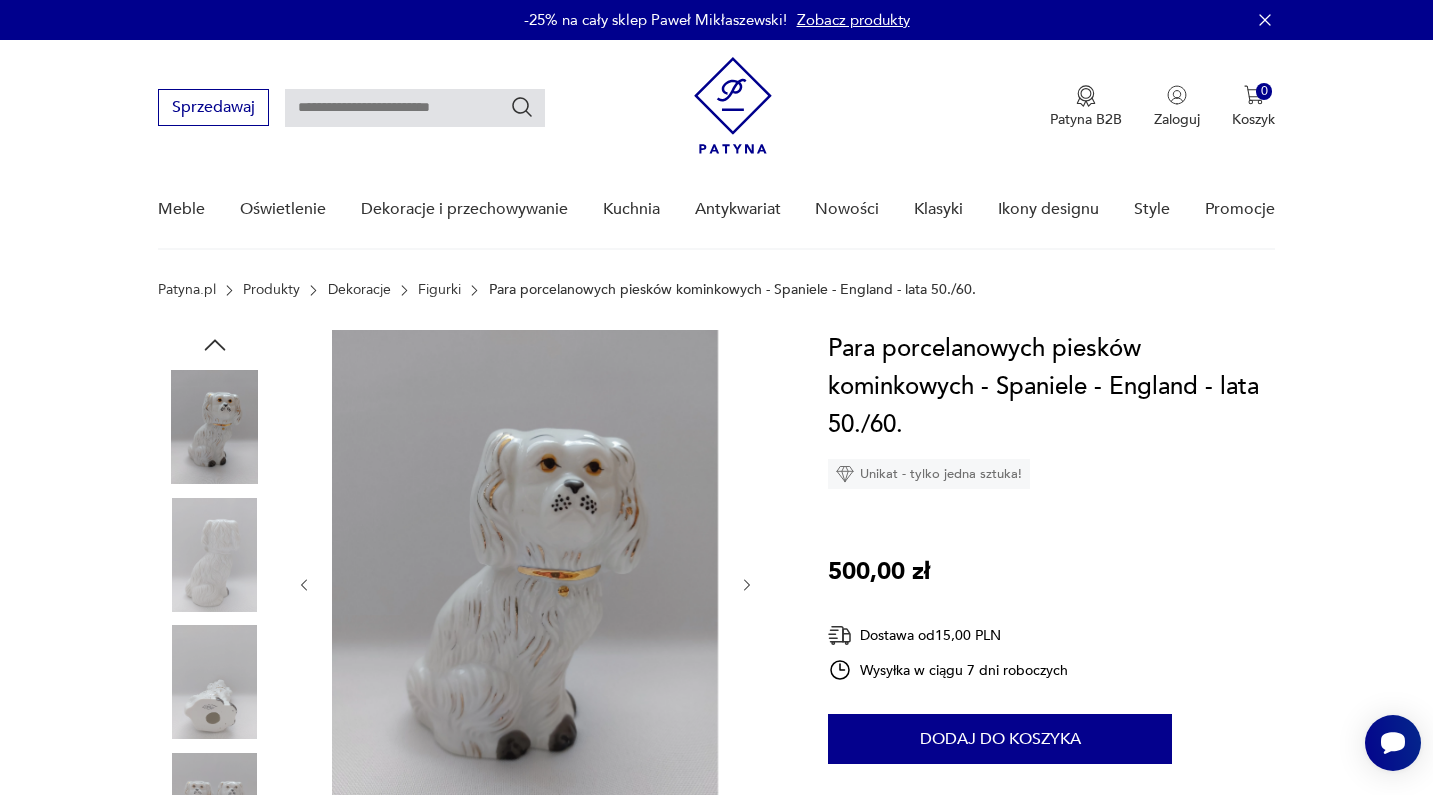 click at bounding box center [215, 682] 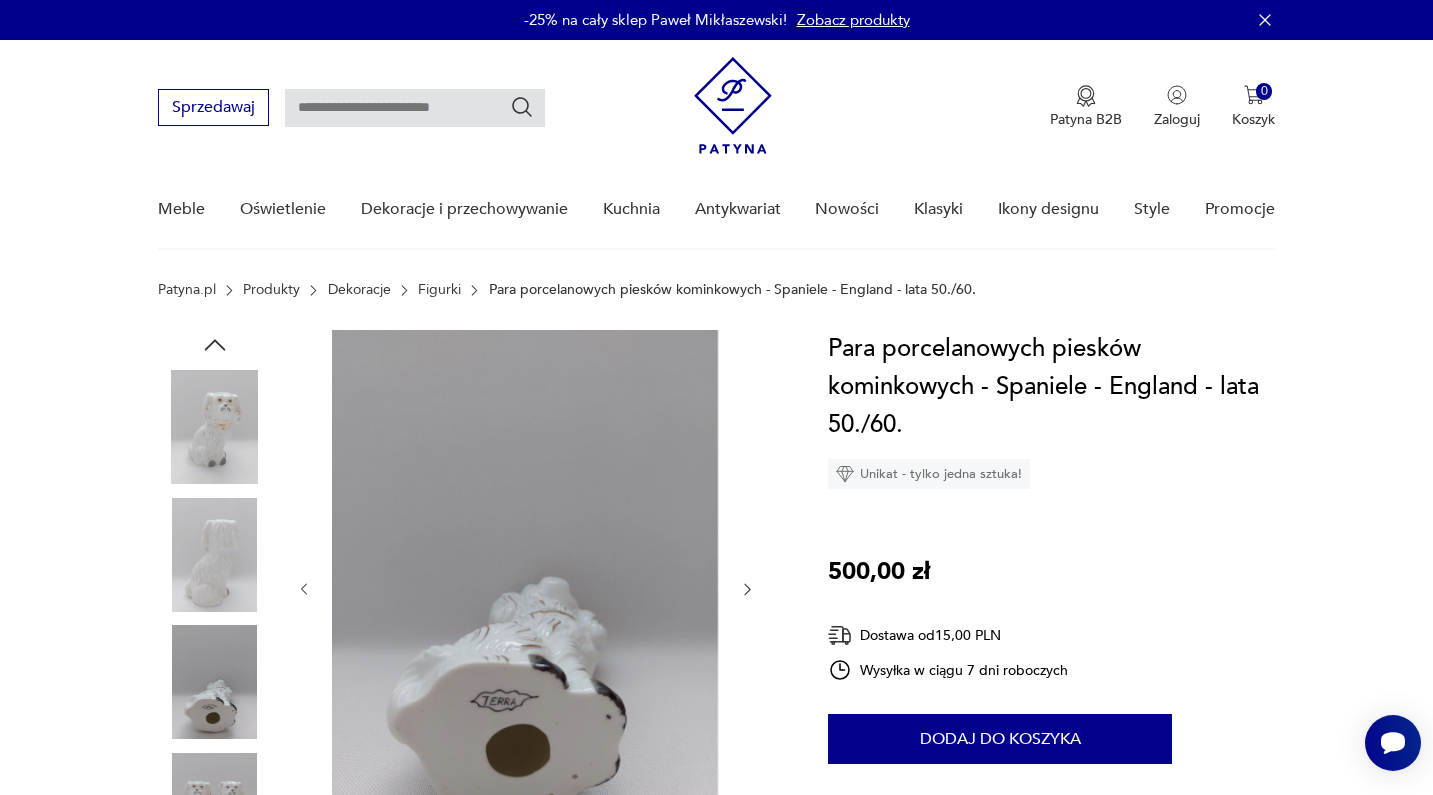 click at bounding box center [215, 682] 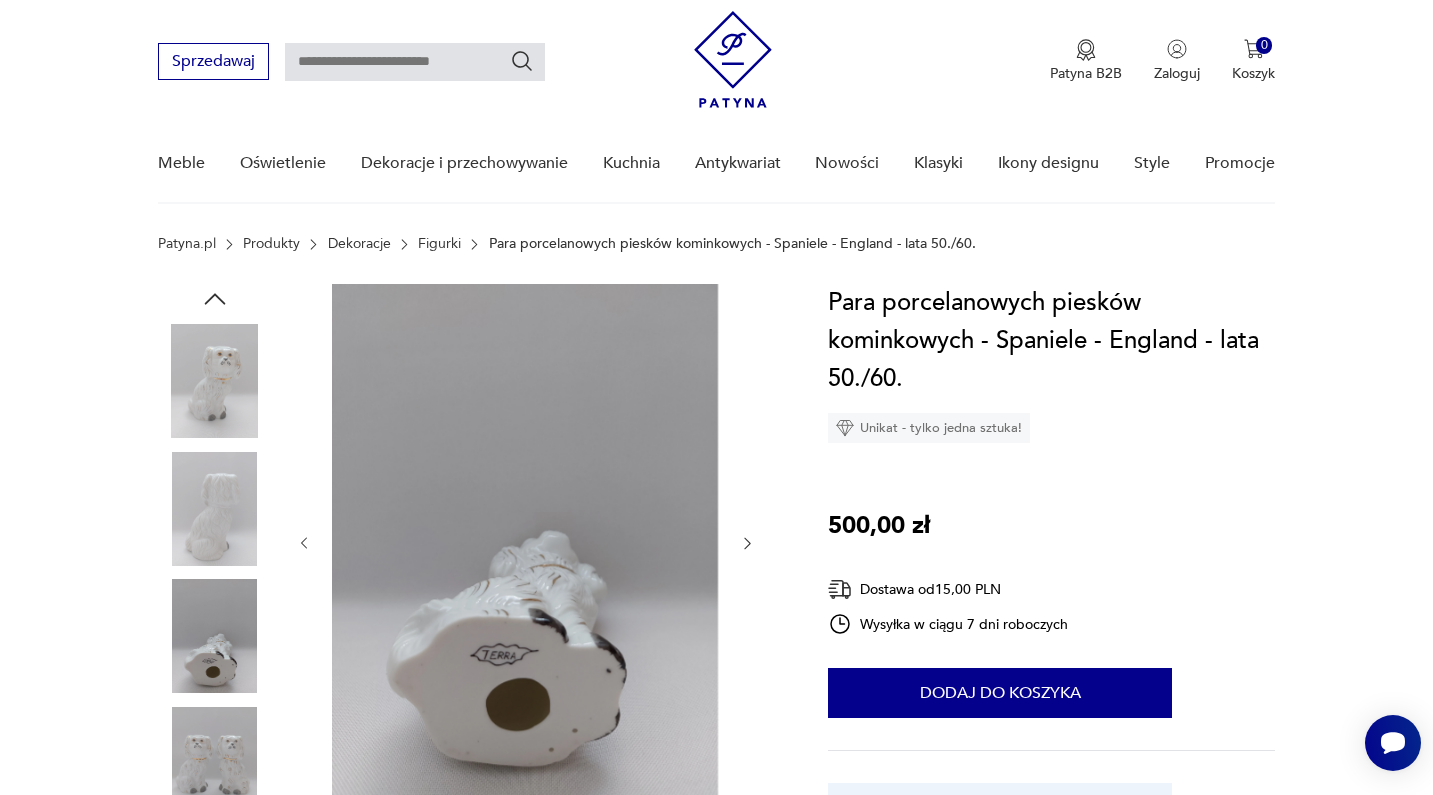 scroll, scrollTop: 279, scrollLeft: 0, axis: vertical 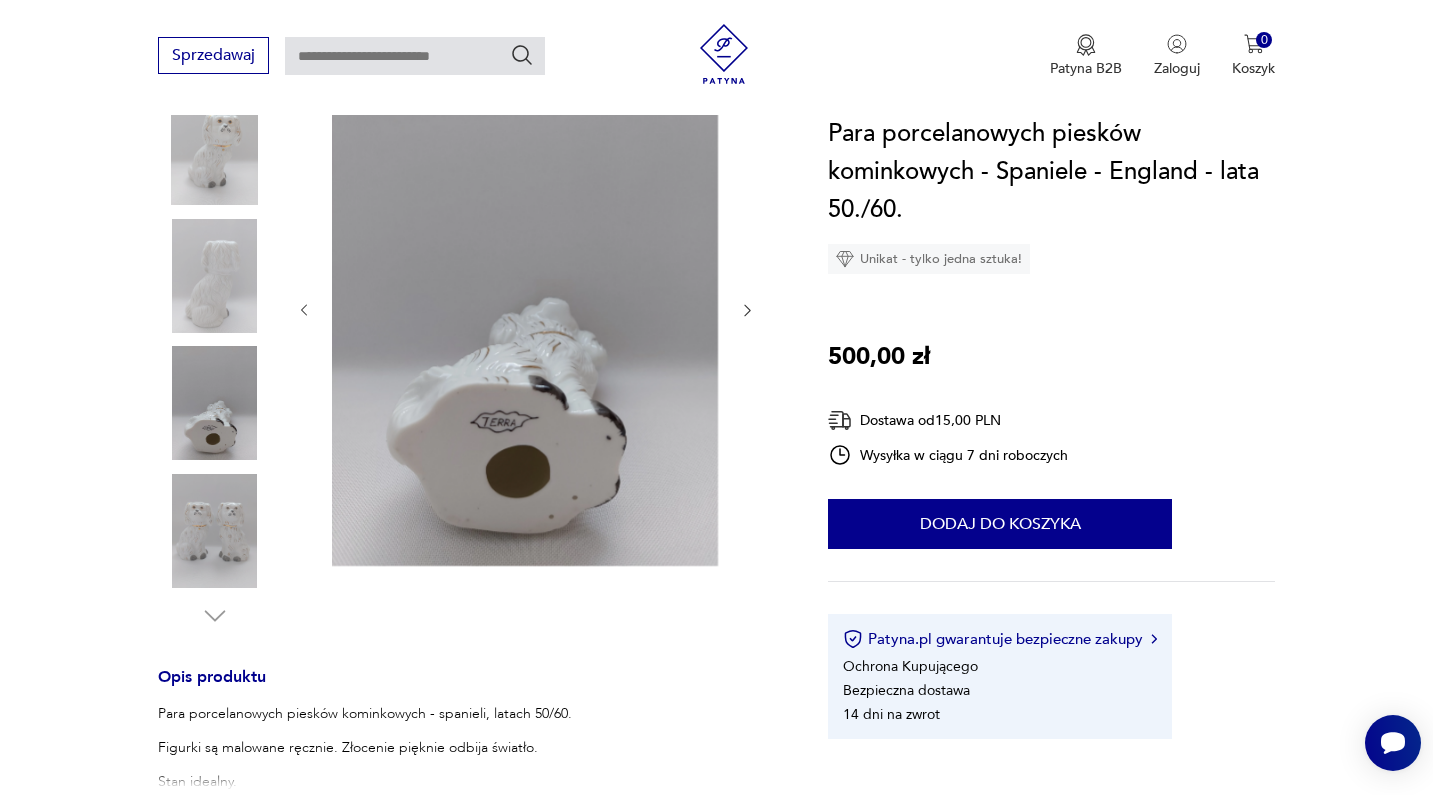 click at bounding box center [215, 531] 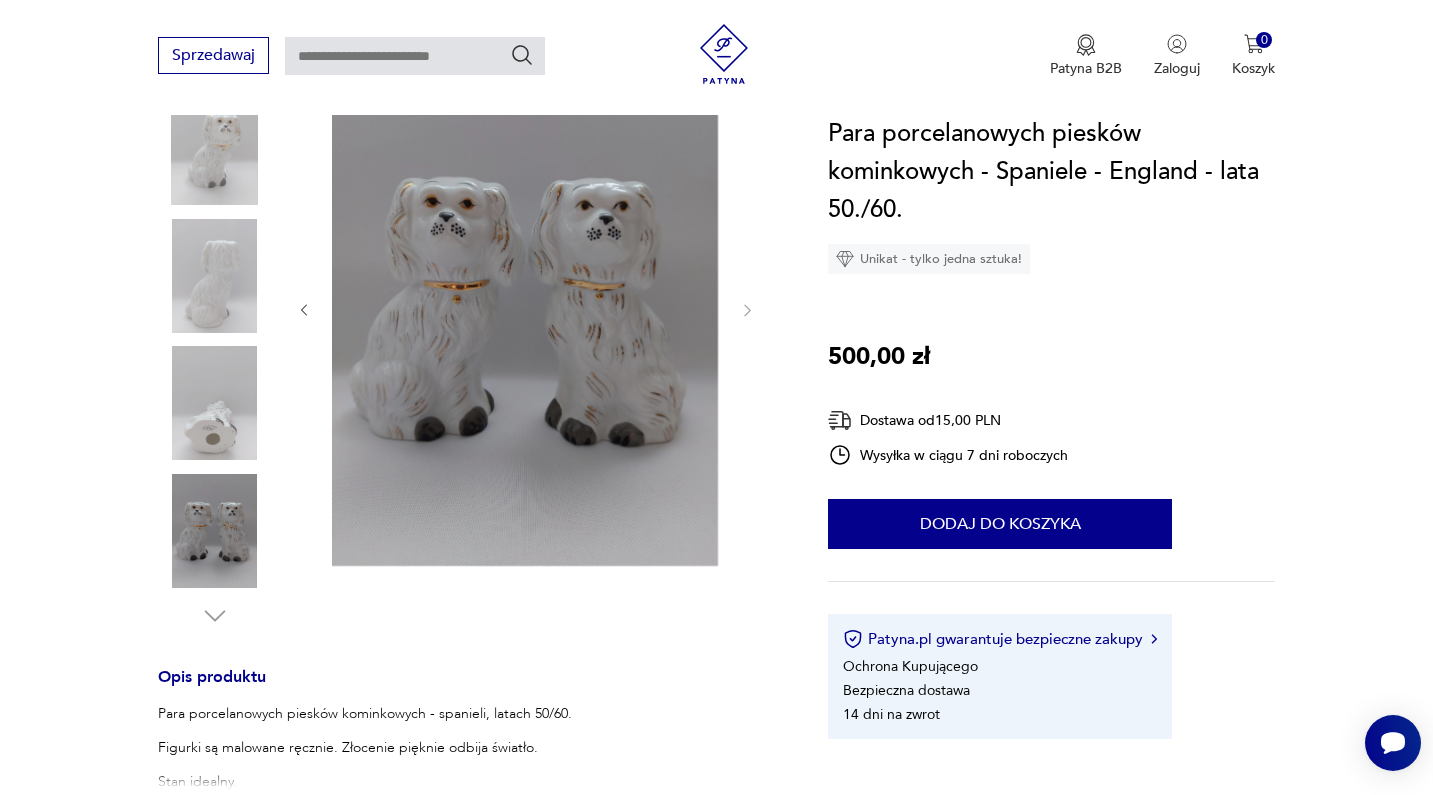 click at bounding box center (215, 403) 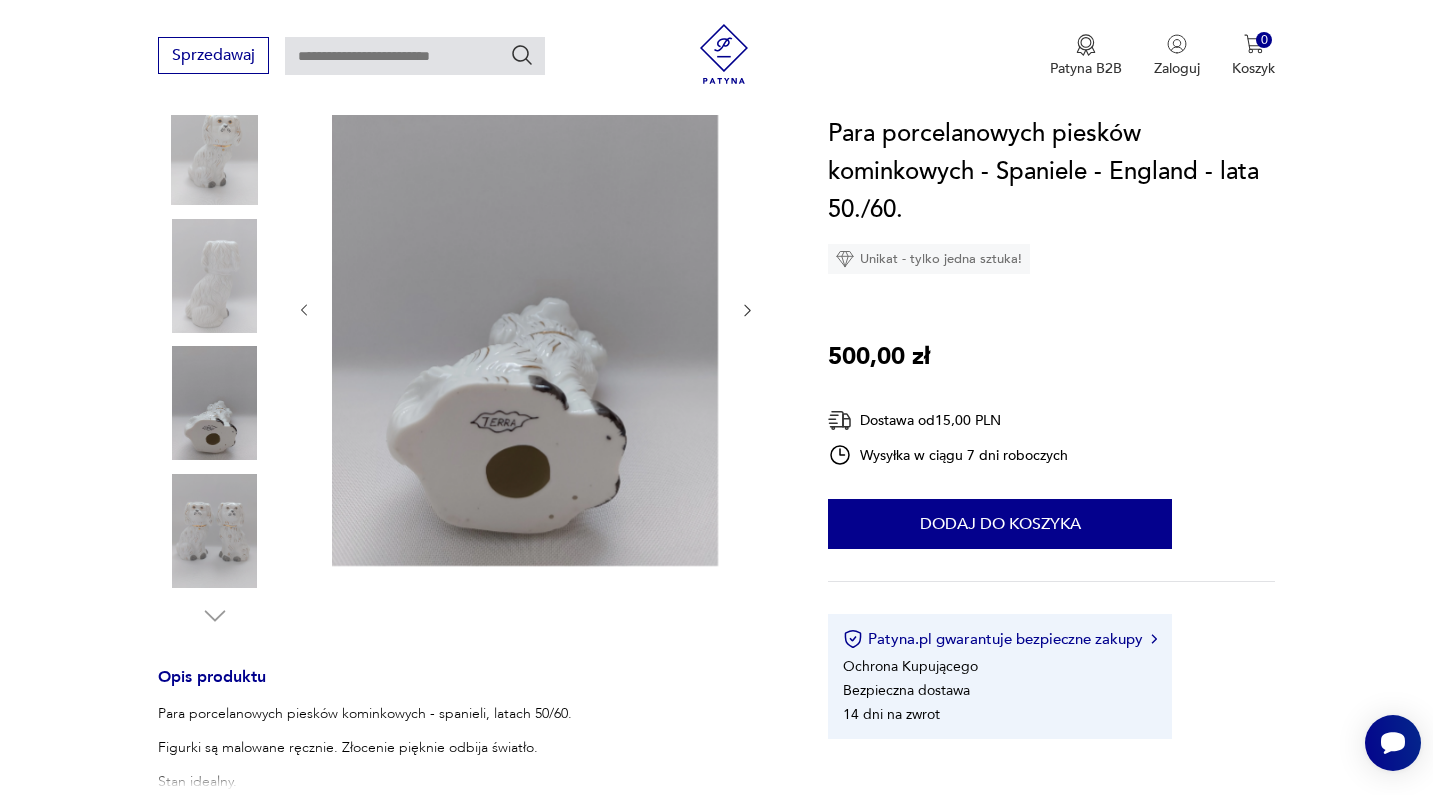 click at bounding box center (215, 276) 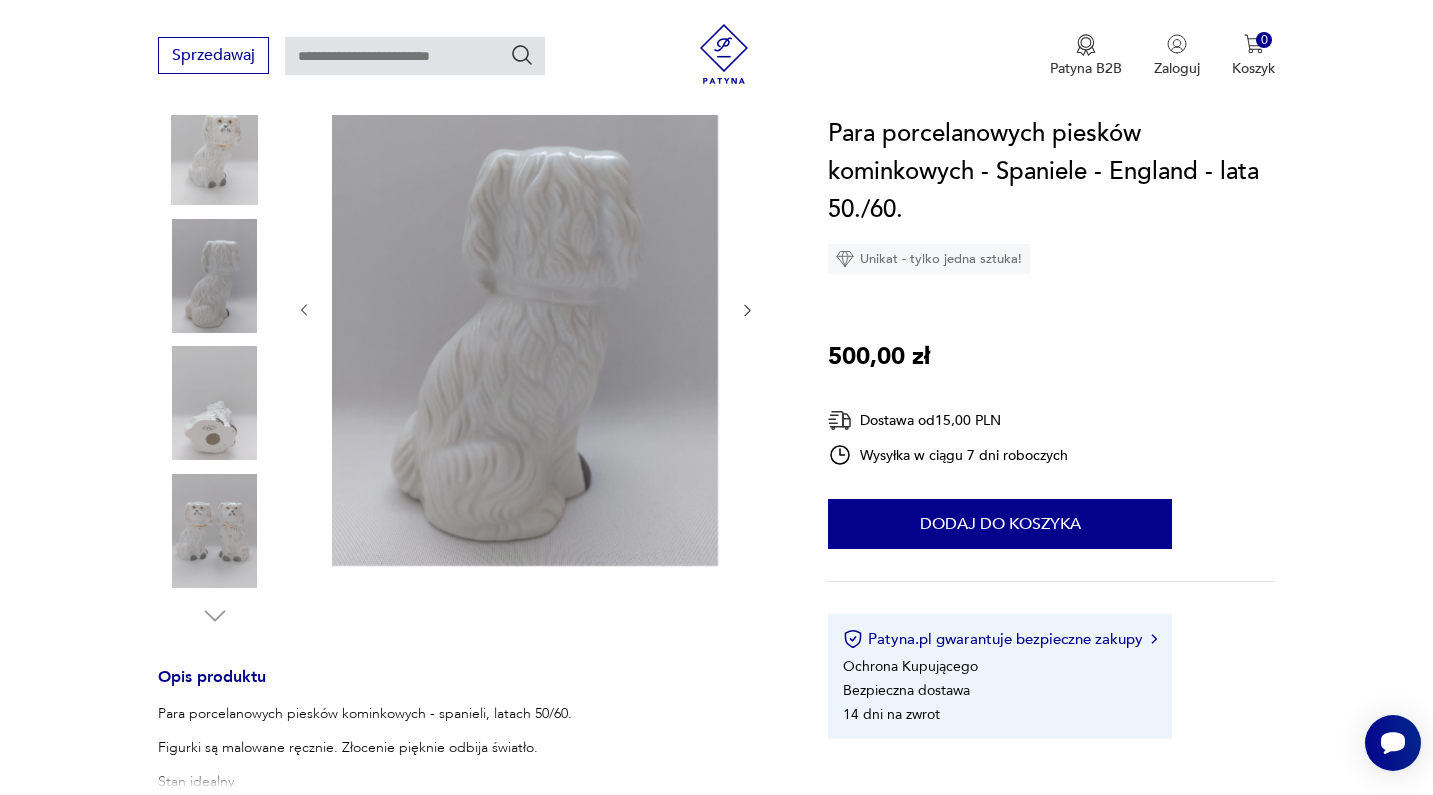 click at bounding box center [215, 148] 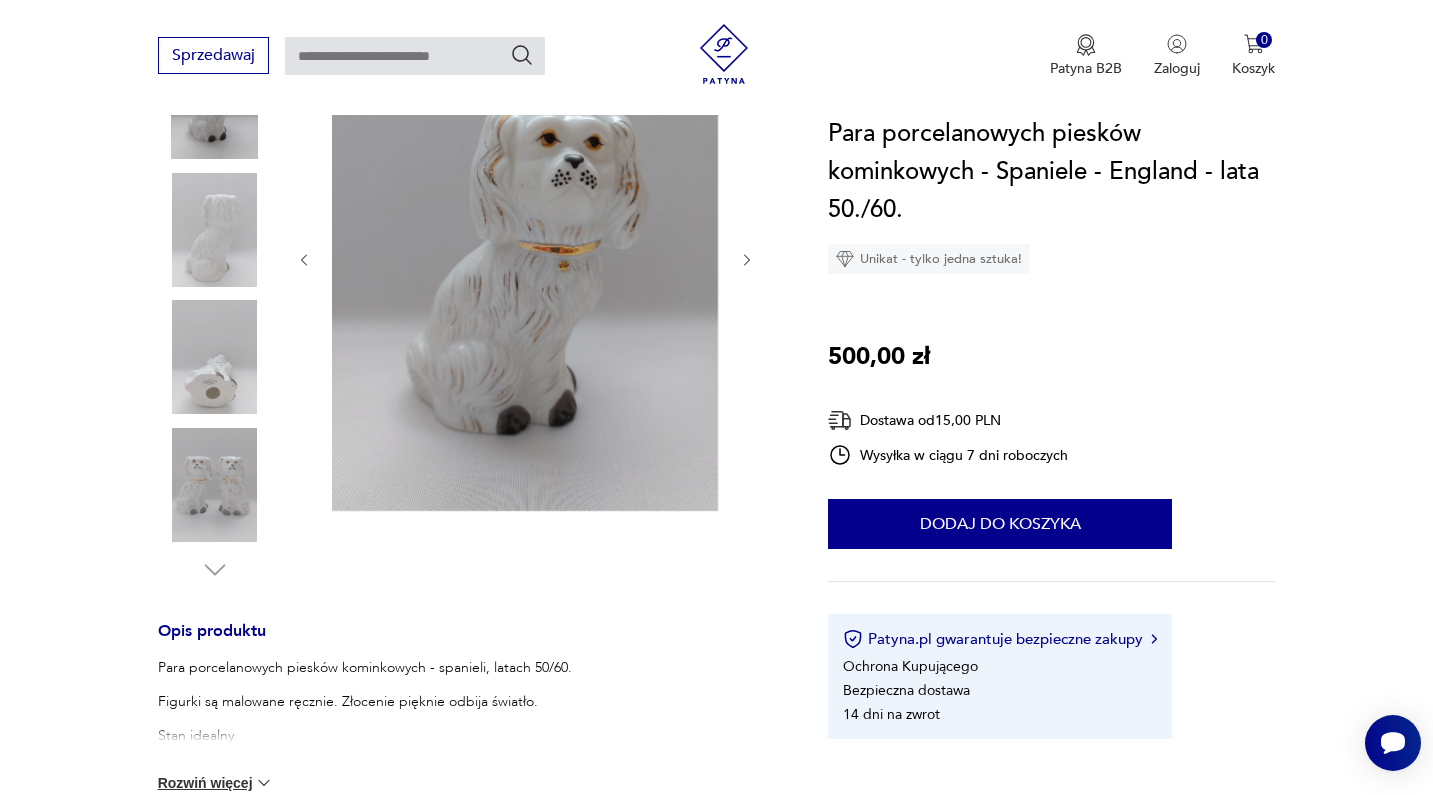 scroll, scrollTop: 542, scrollLeft: 0, axis: vertical 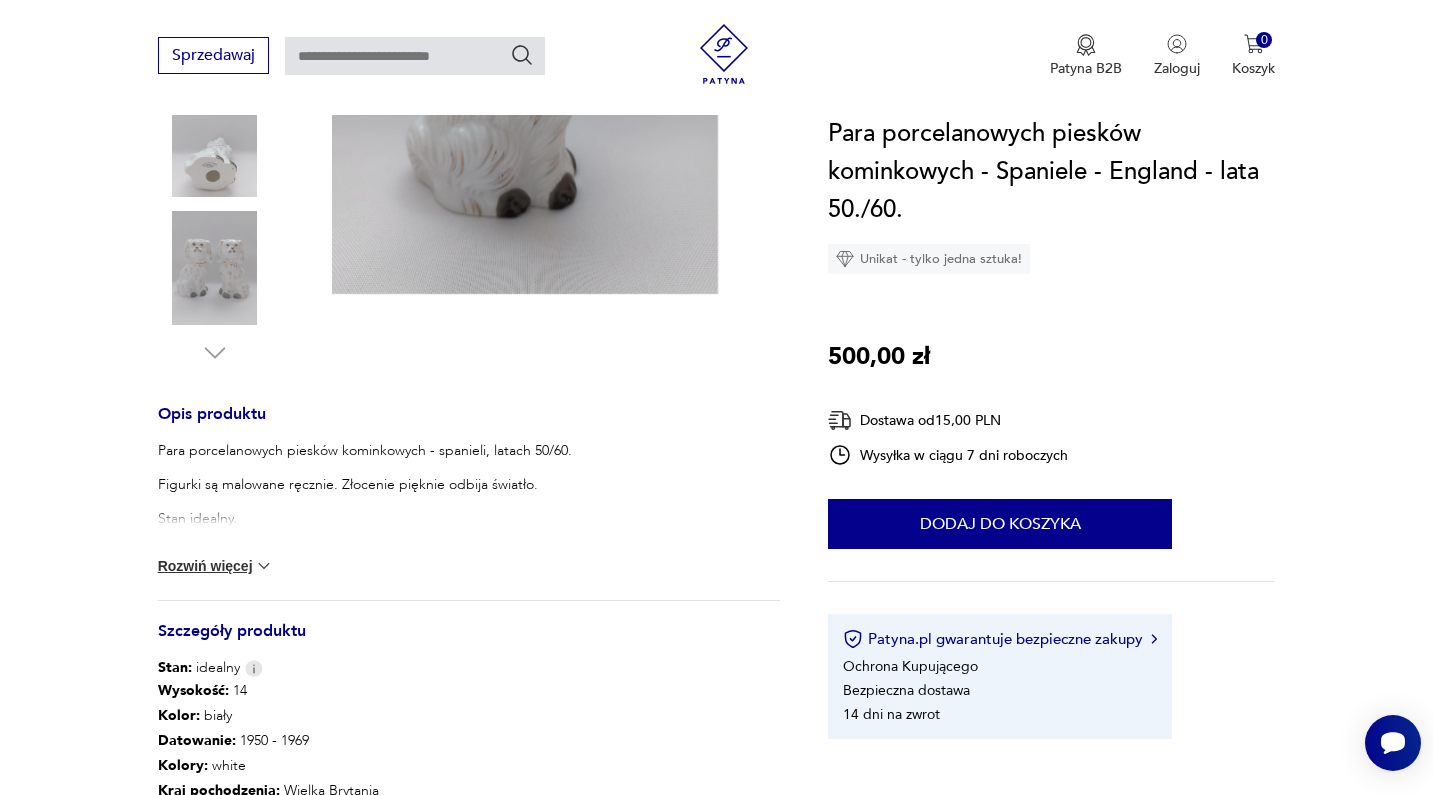 click on "Rozwiń więcej" at bounding box center [216, 566] 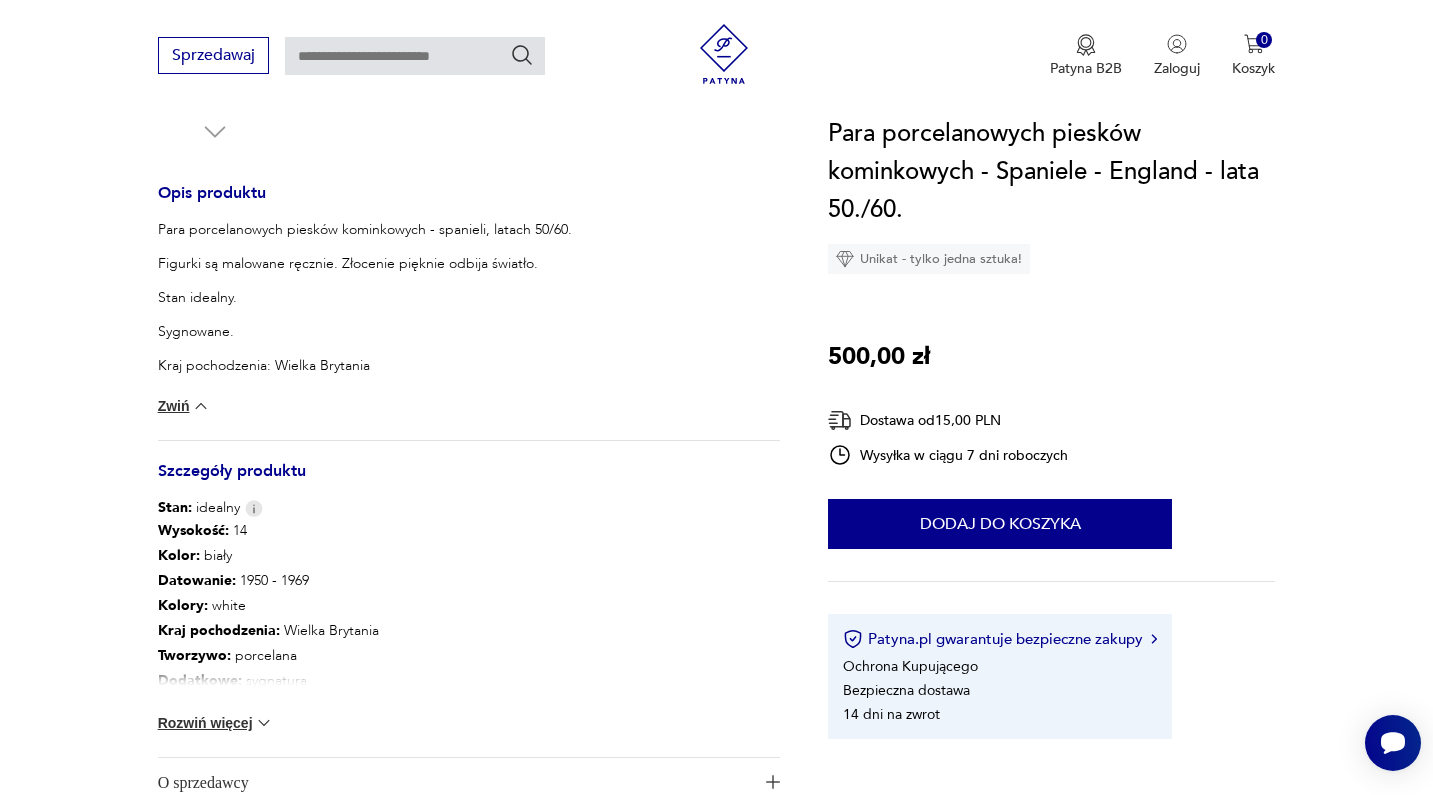 scroll, scrollTop: 919, scrollLeft: 0, axis: vertical 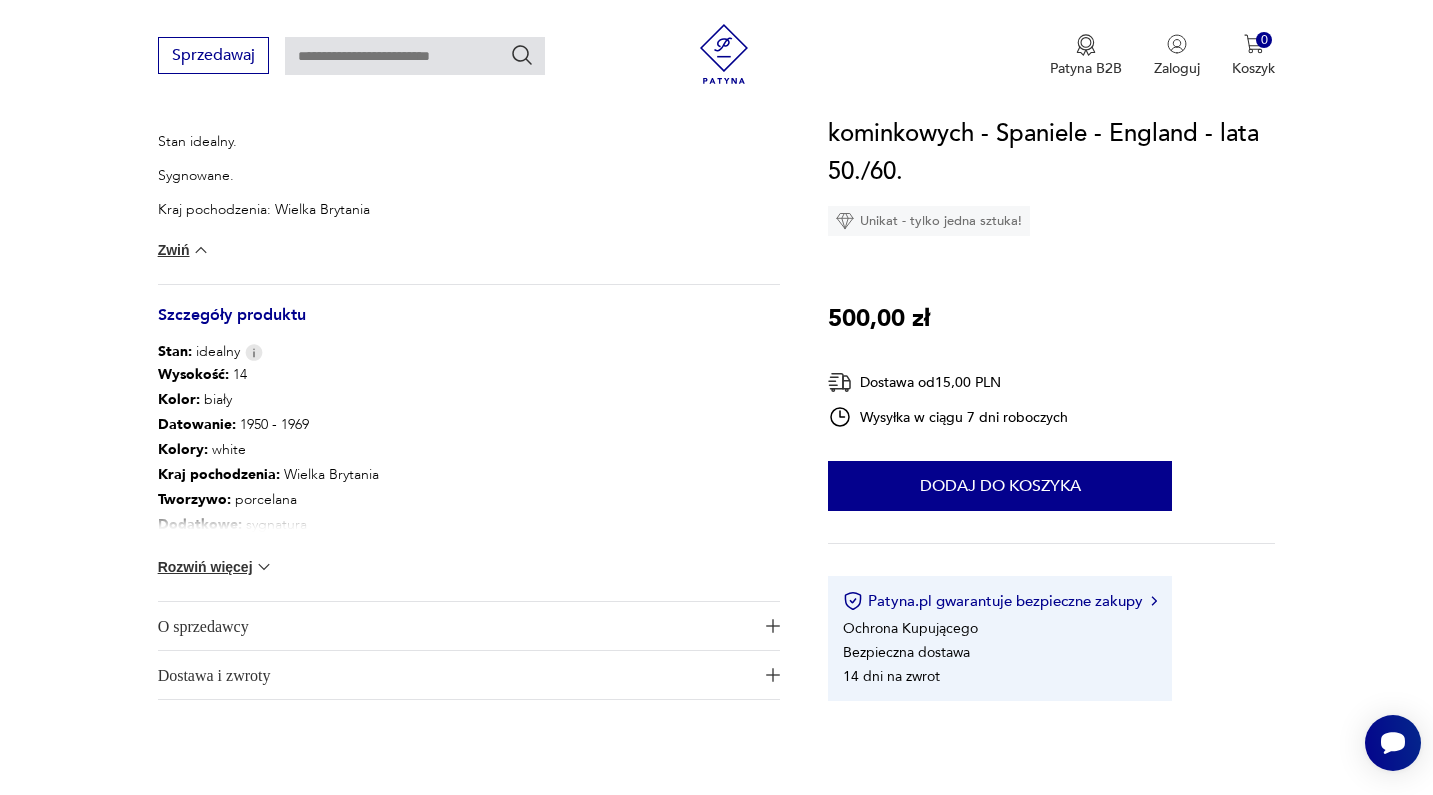 click on "Wysokość :   14 Kolor:   biały Datowanie :   [YEAR] - [YEAR] Kolory :   white Kraj pochodzenia :   Wielka Brytania Tworzywo :   porcelana Dodatkowe :   sygnatura Zdobienia :   szkliwienie, złocenie Co prezentuje :   zwierzę Miasto Sprzedawcy :   [CITY] Liczba sztuk:   1 Tagi:   porcelana ,  vintage ,  ceramika ,  PRL ,  lata 60. ,  sygnatura ,  lata 50. ,  Prezent dla dziecka ,  prezent ,  Prezent dla niej ,  Prezent dla niego ,  Prezent dla Mamy ,  Prezent dla kolekcjonera ,  Walentynki dla dwojga ,  Prezent dla Taty ,  vintydżowe zoo Rozwiń więcej" at bounding box center (469, 481) 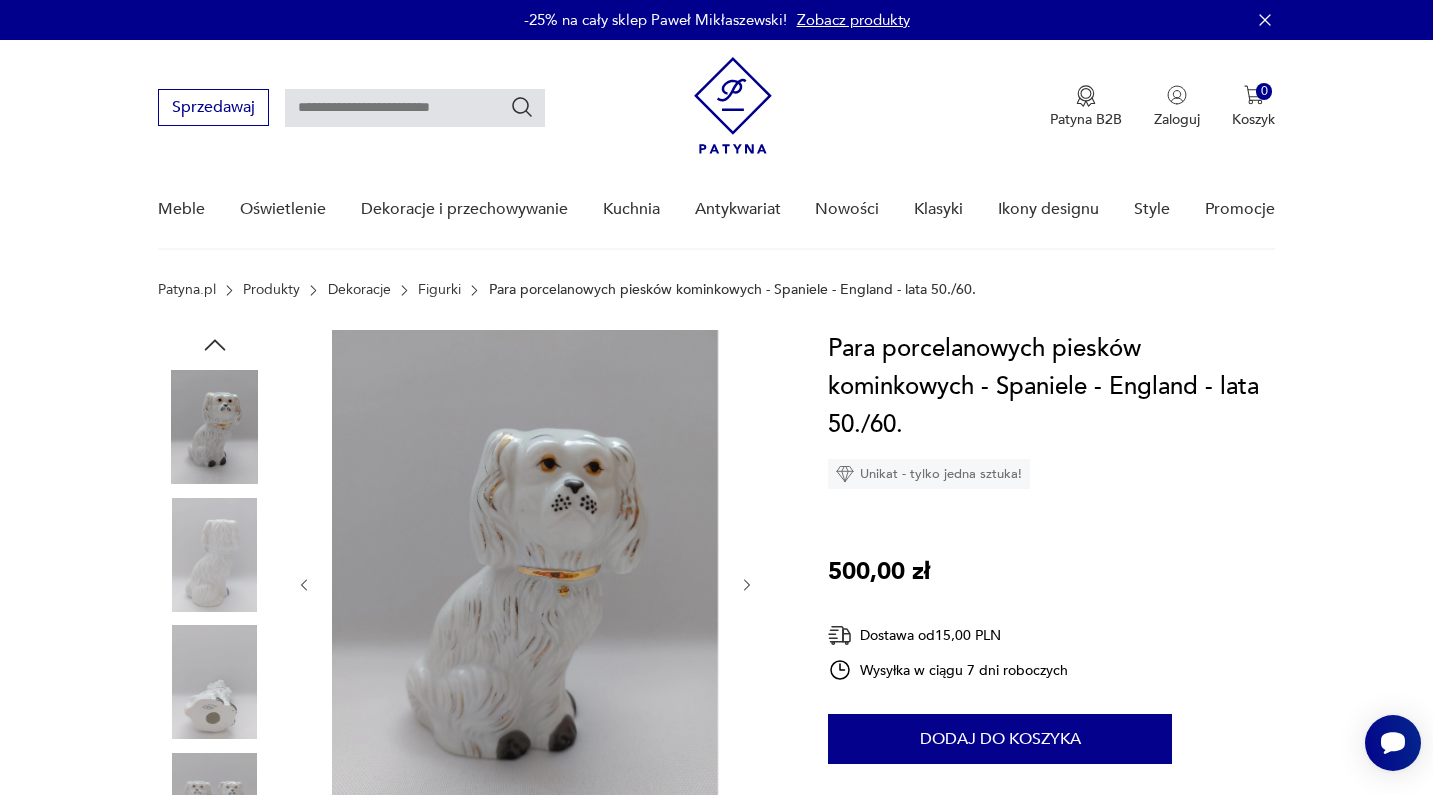 scroll, scrollTop: 0, scrollLeft: 0, axis: both 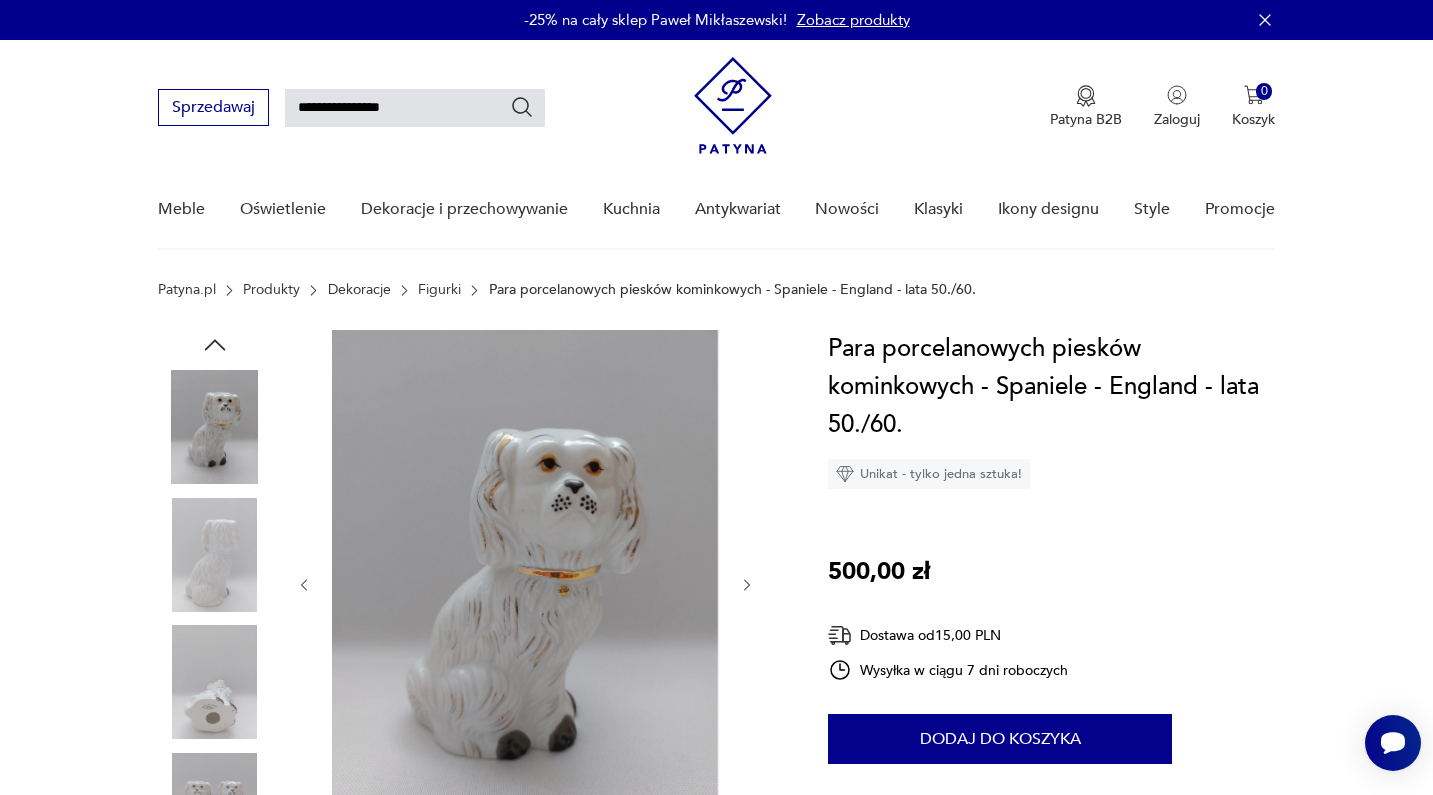 type on "**********" 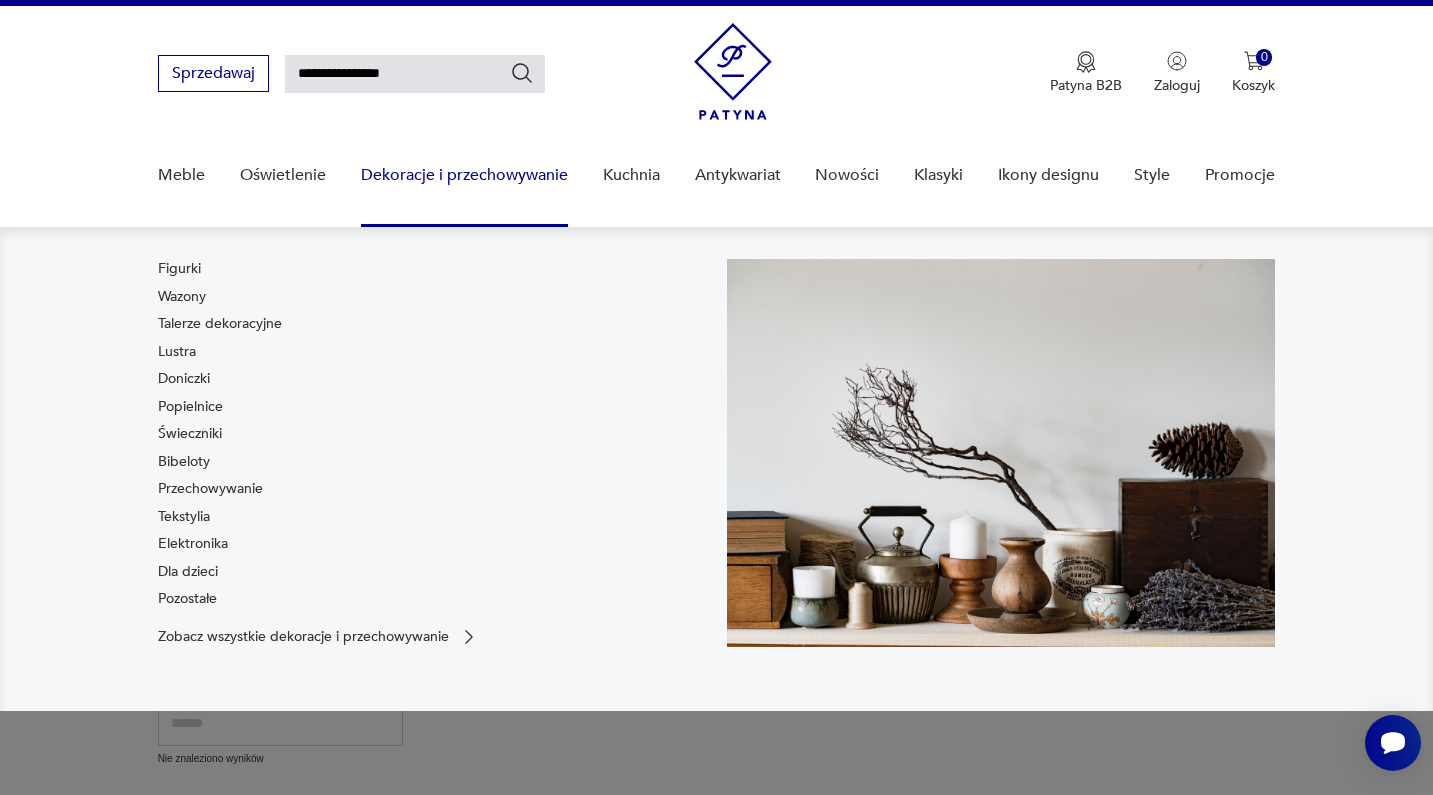 scroll, scrollTop: 26, scrollLeft: 0, axis: vertical 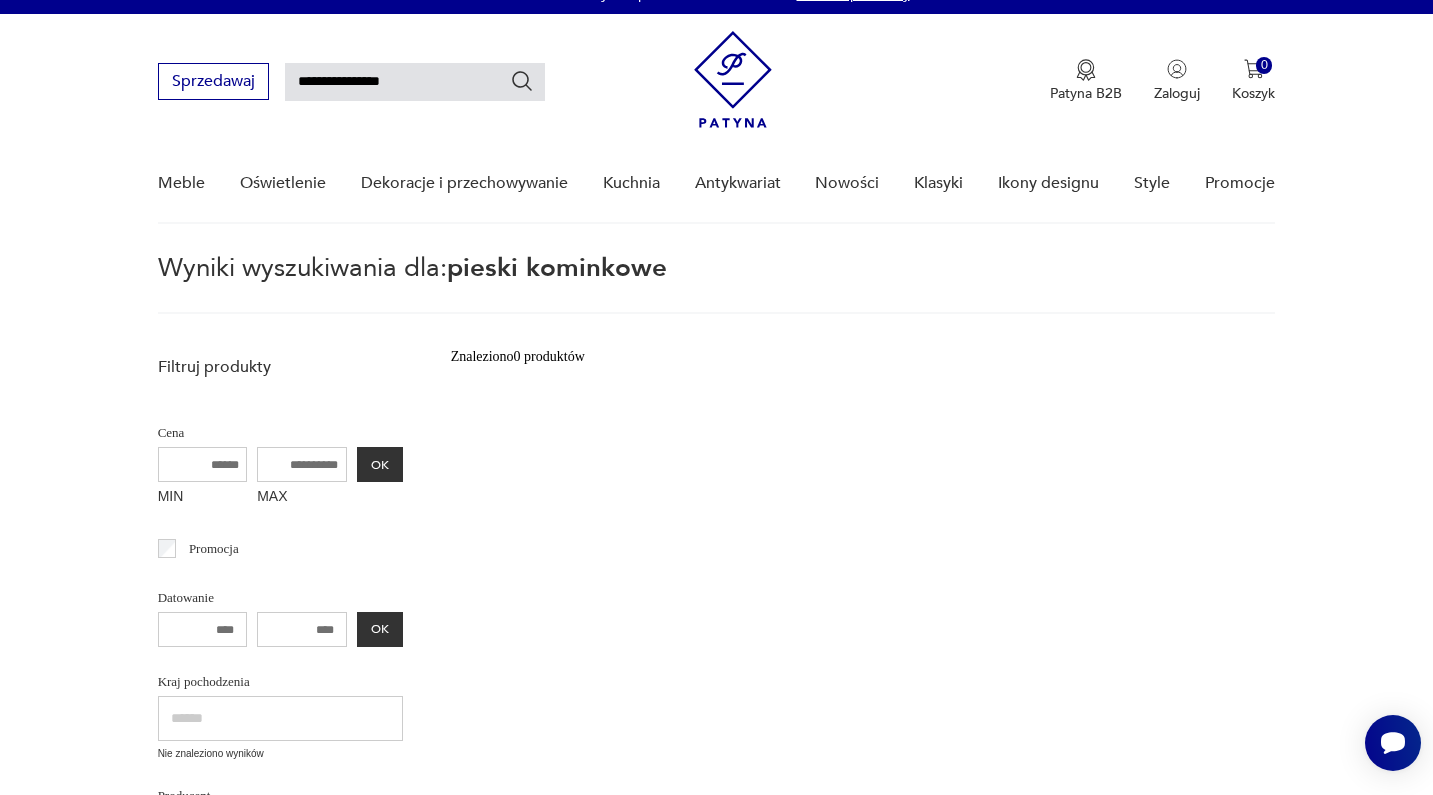 drag, startPoint x: 425, startPoint y: 84, endPoint x: 338, endPoint y: 85, distance: 87.005745 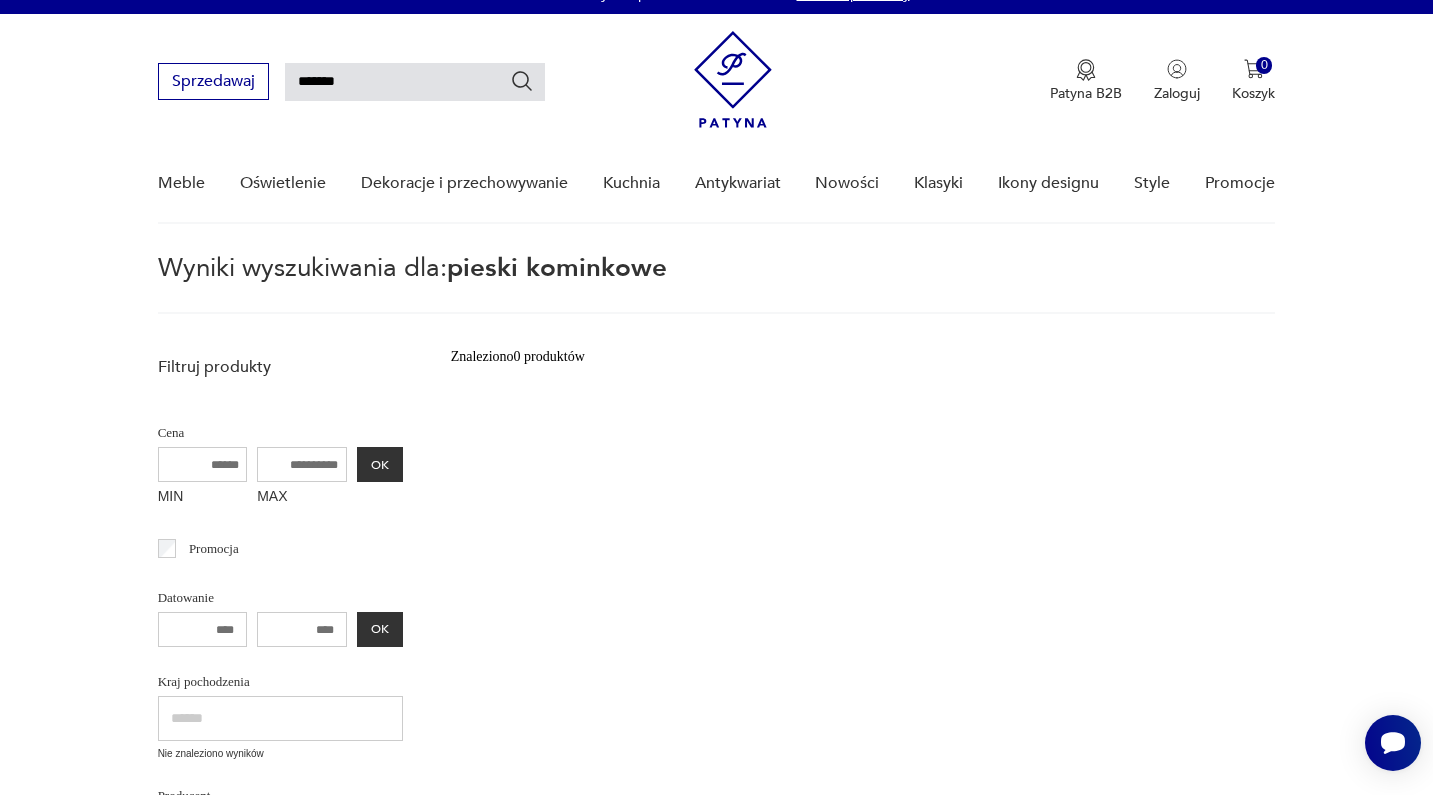 type on "******" 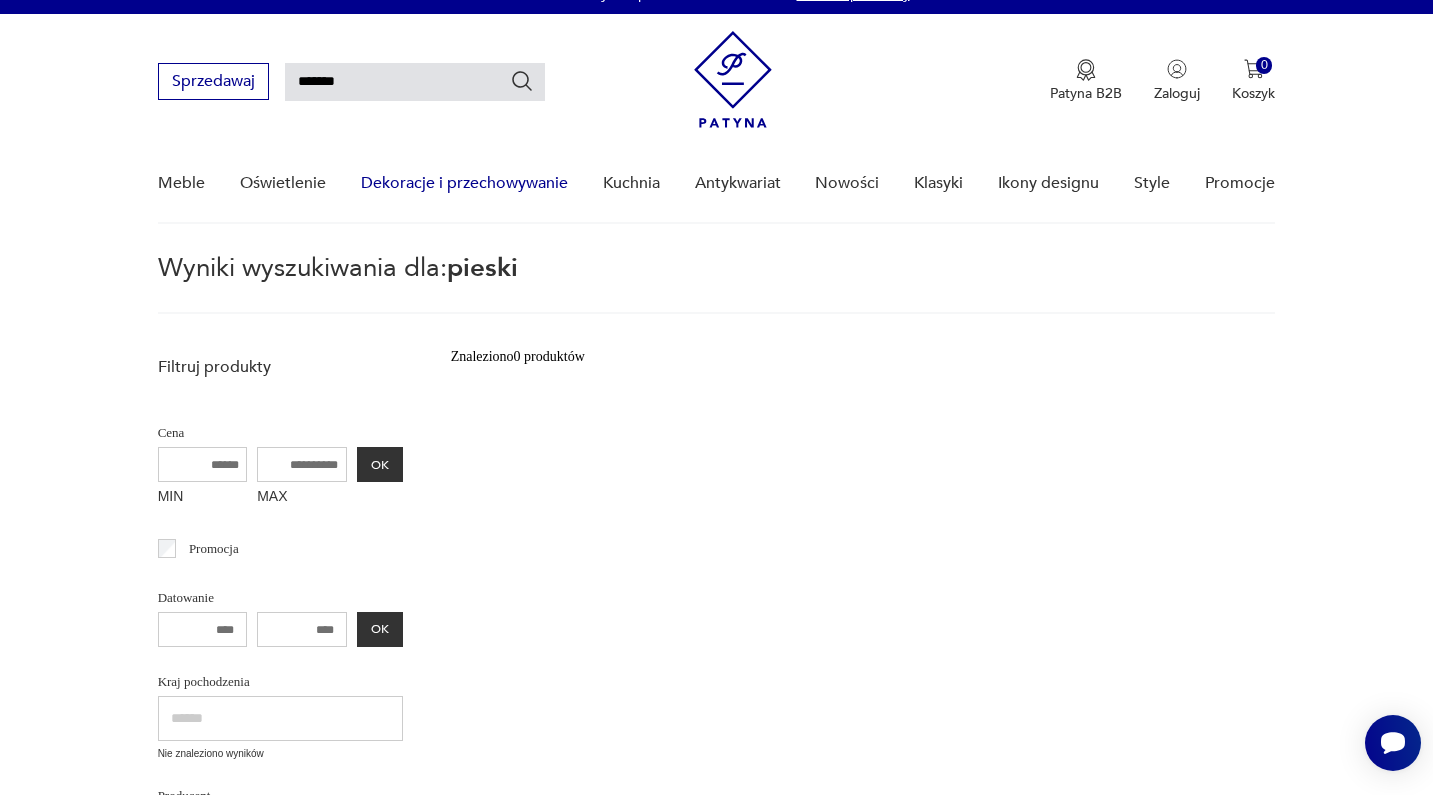 scroll, scrollTop: 72, scrollLeft: 0, axis: vertical 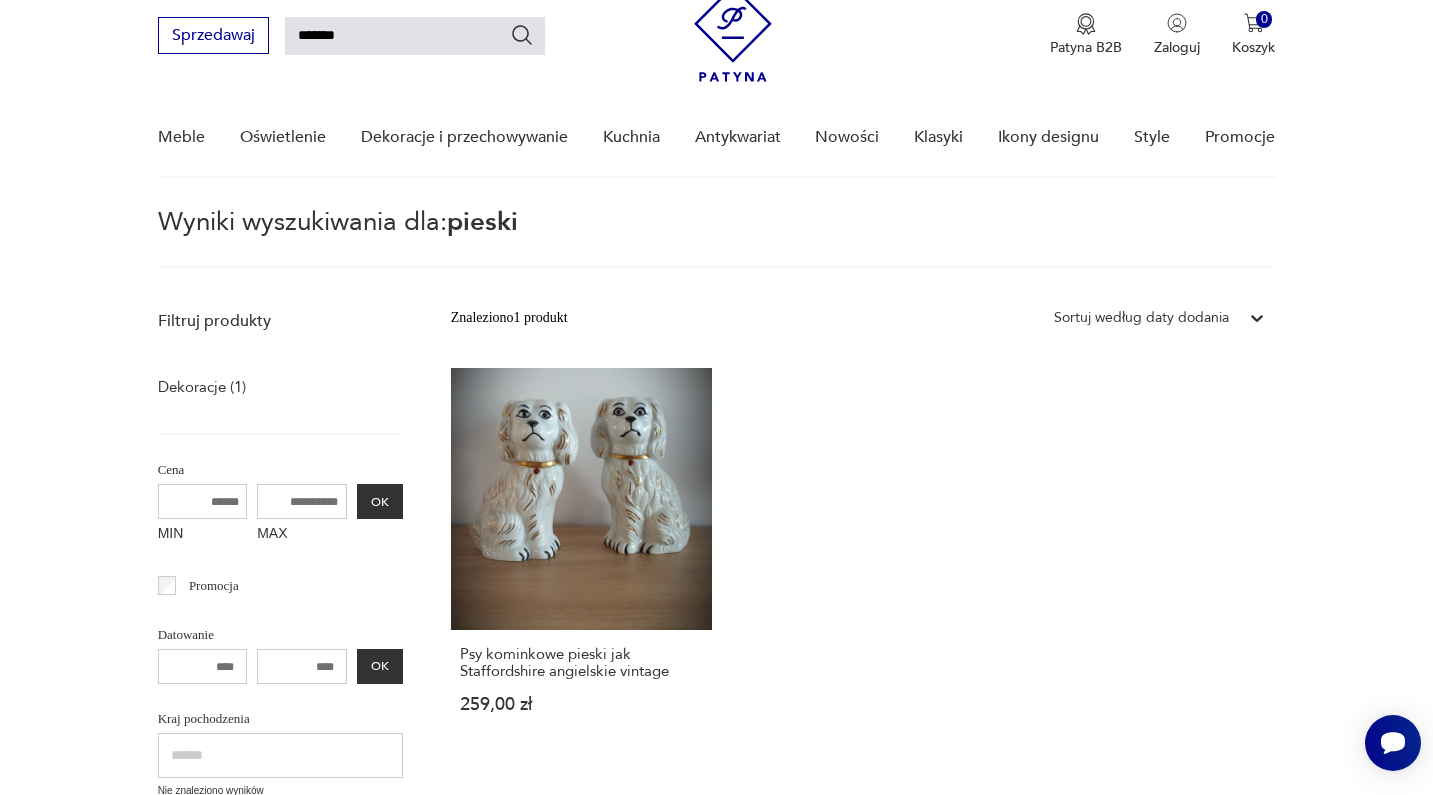 click on "******" at bounding box center [415, 36] 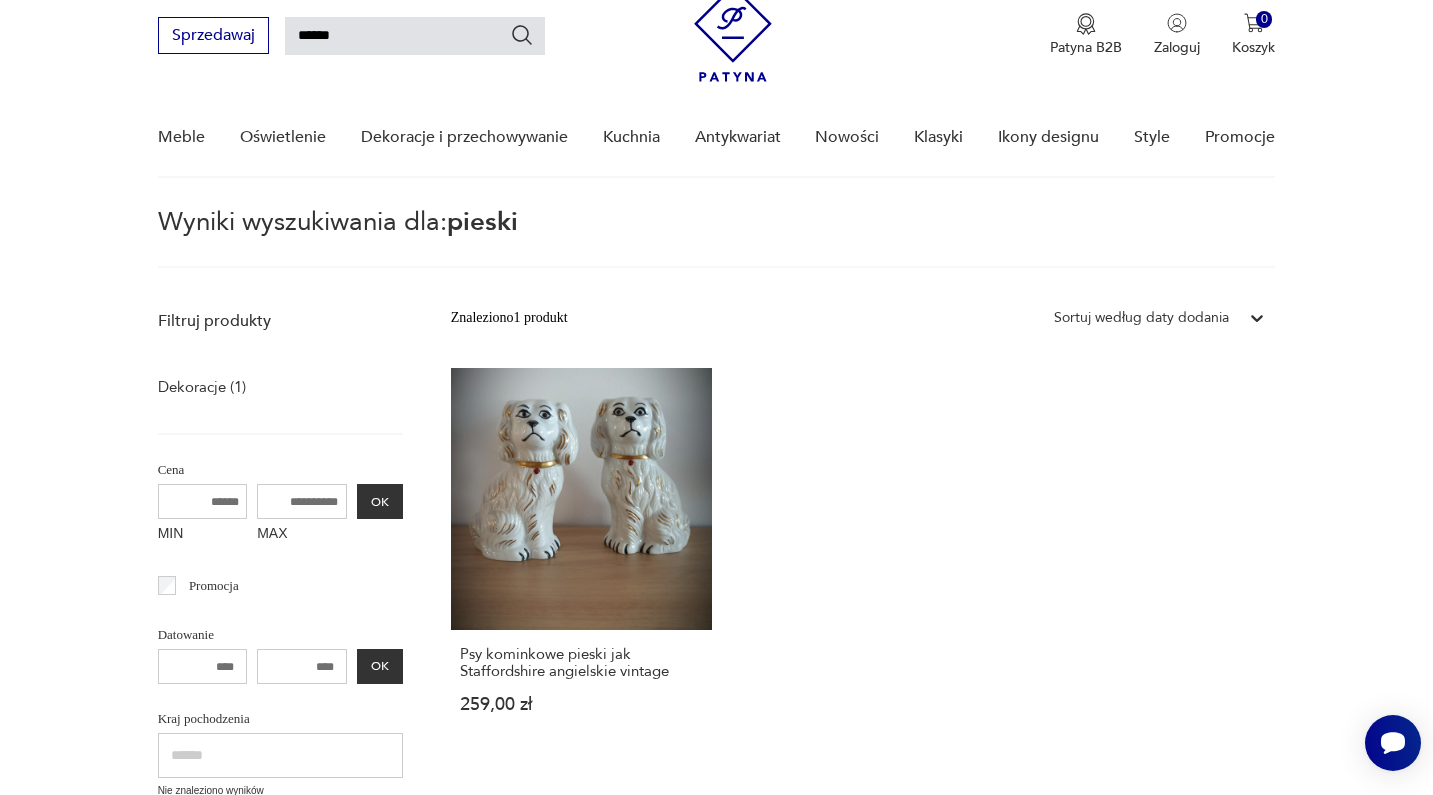 type on "******" 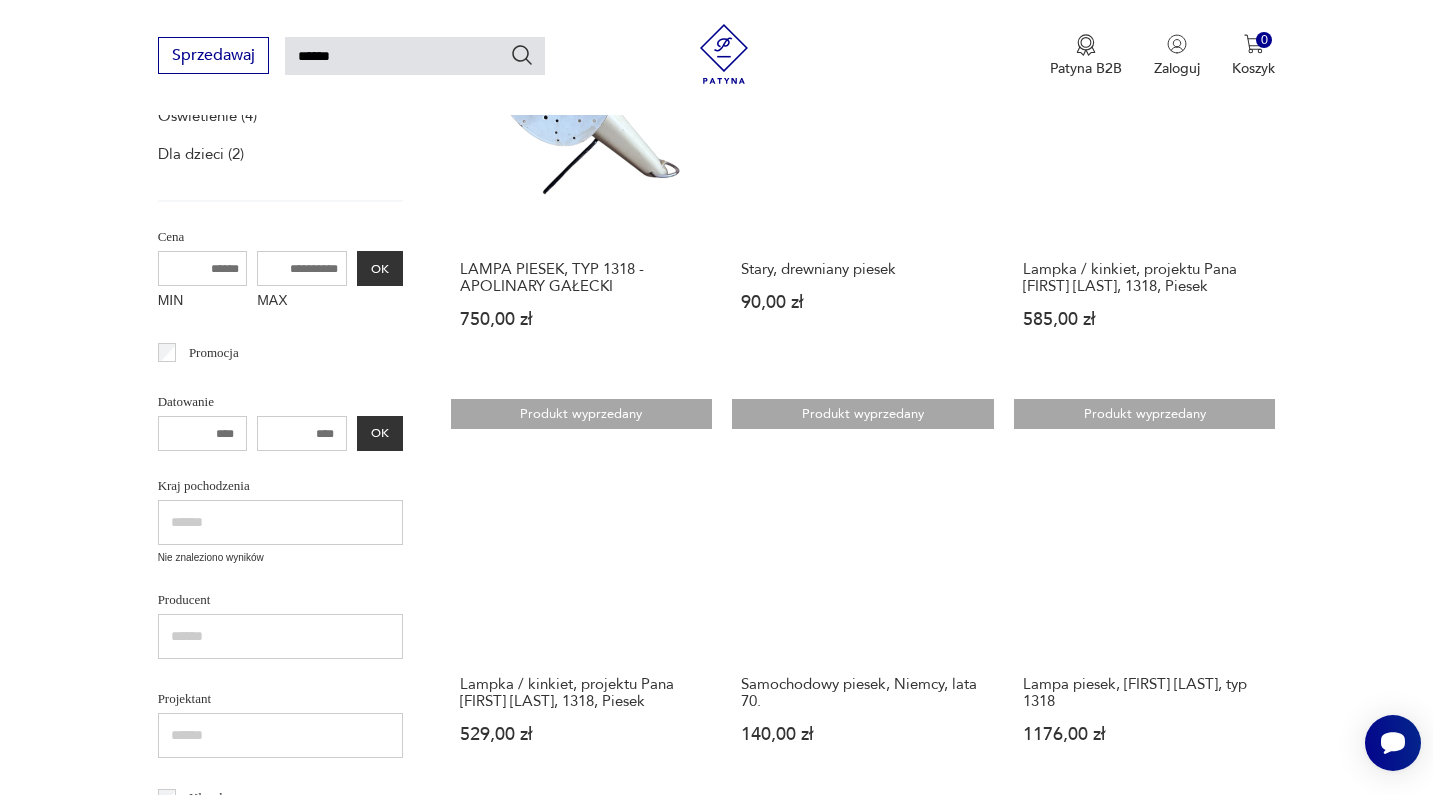 scroll, scrollTop: 419, scrollLeft: 0, axis: vertical 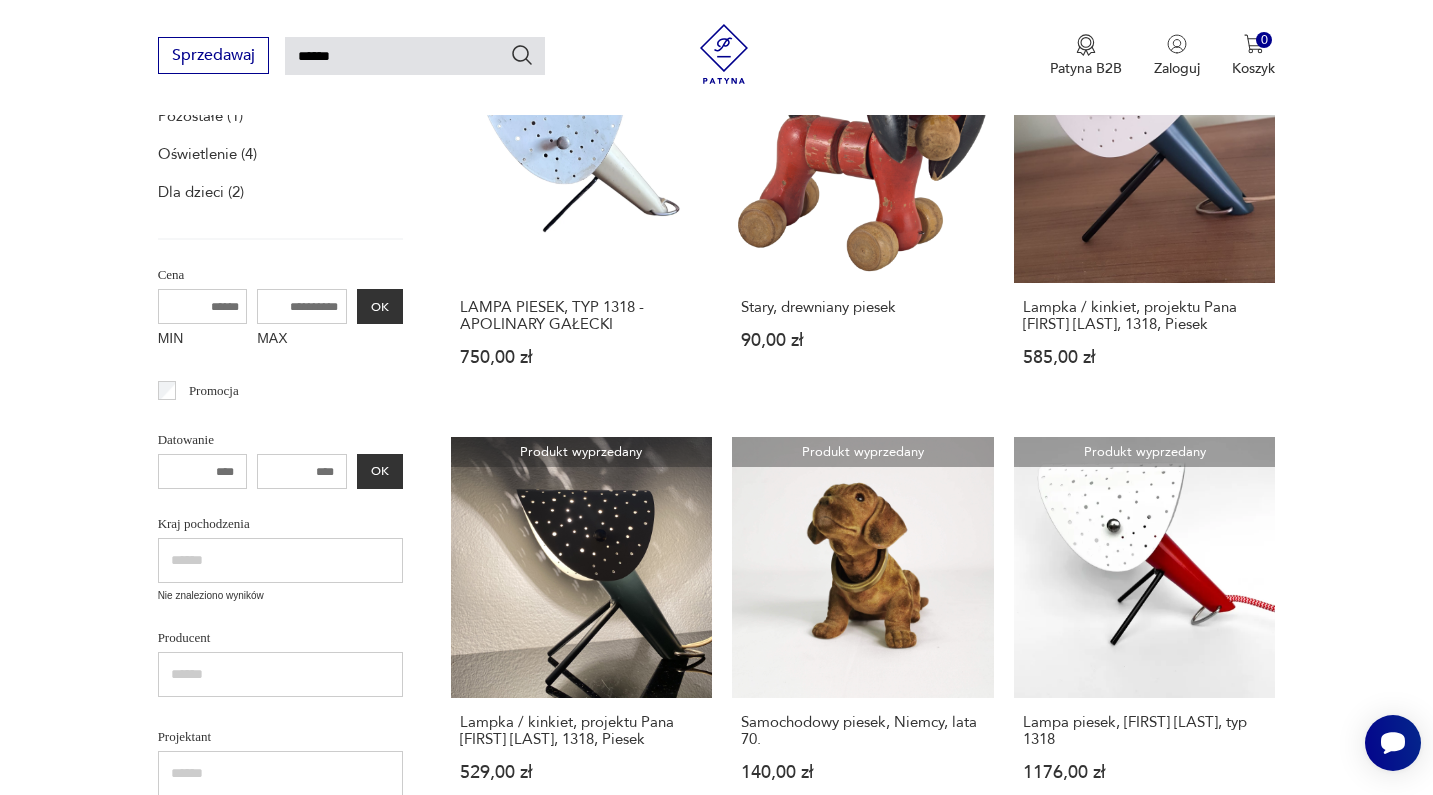 click on "******" at bounding box center [415, 56] 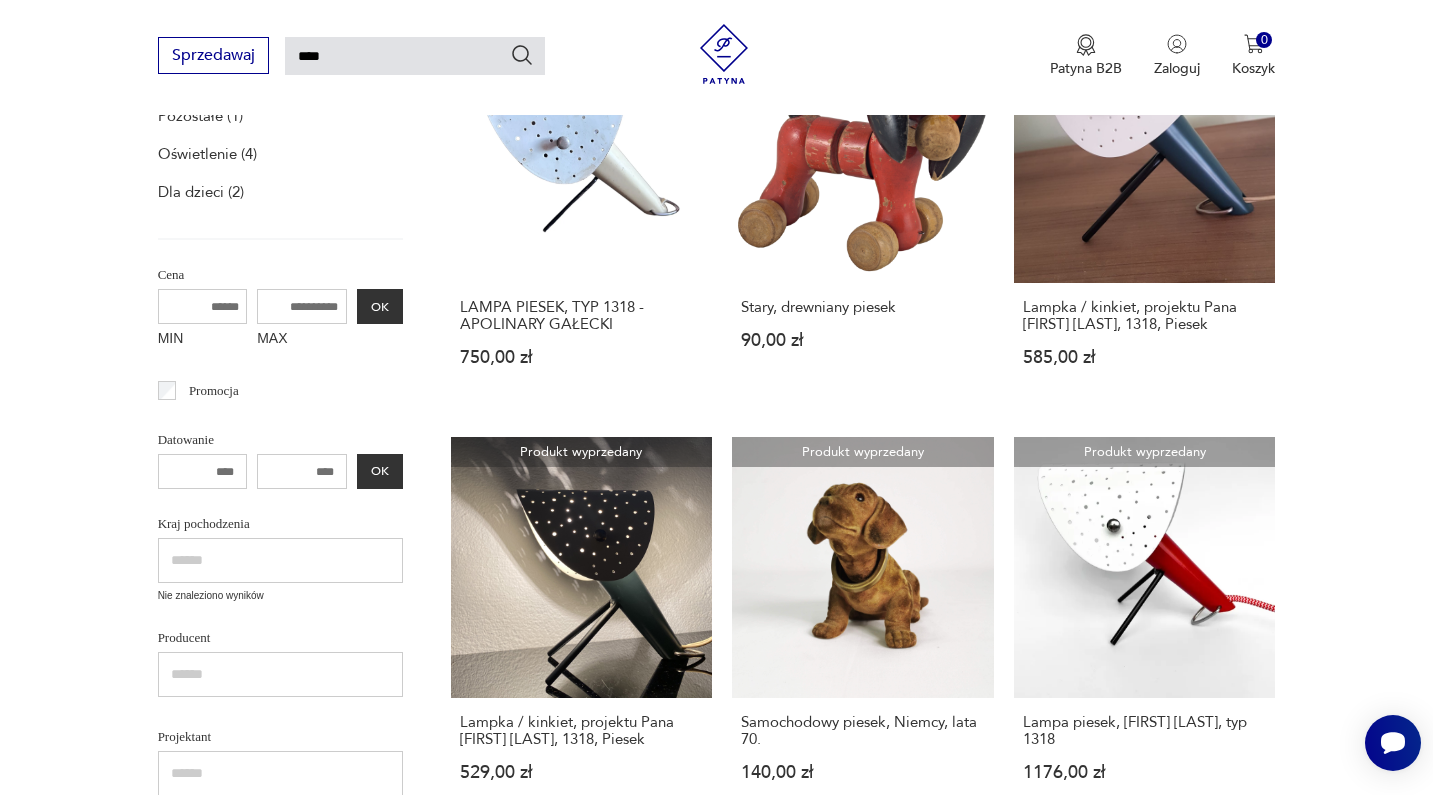 type on "****" 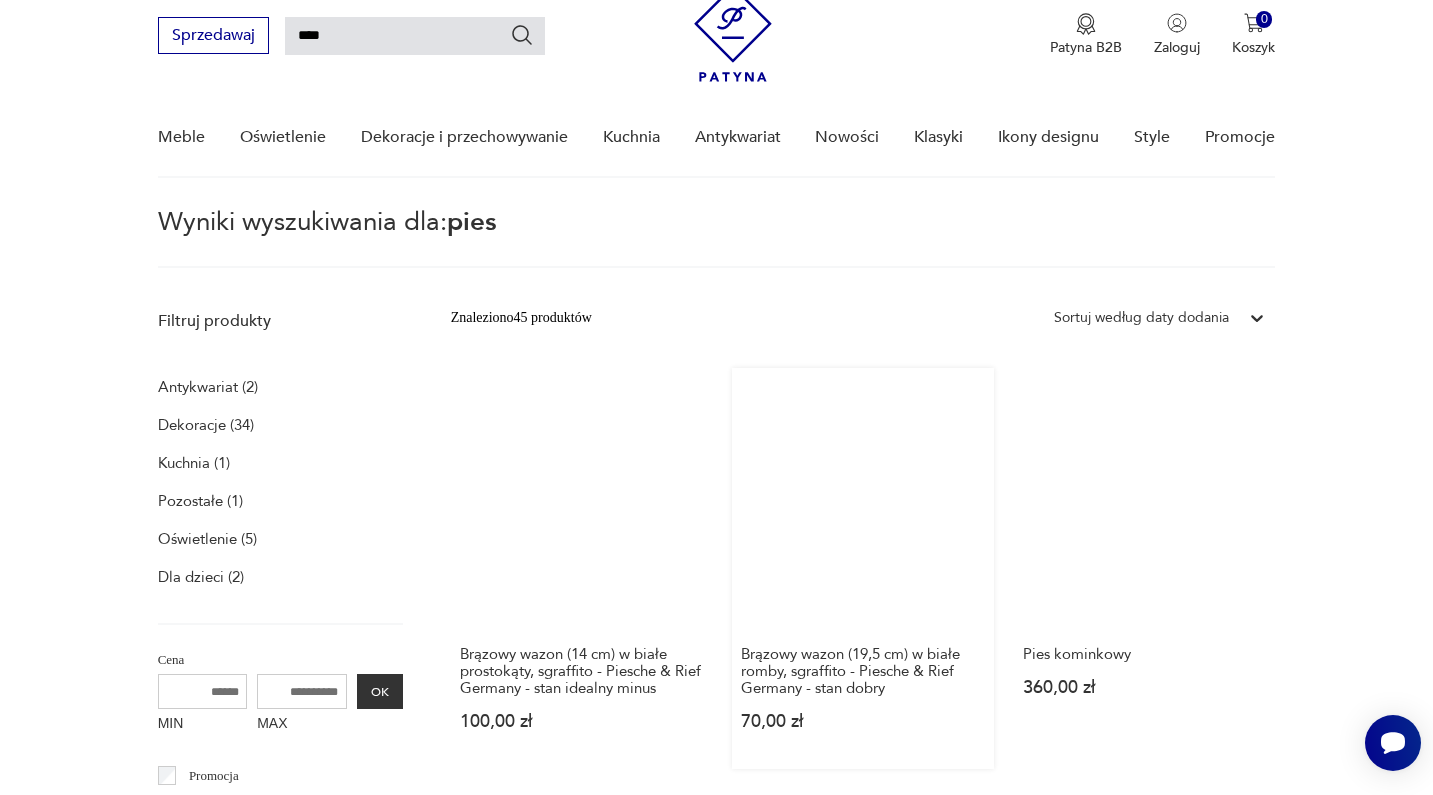 scroll, scrollTop: 212, scrollLeft: 0, axis: vertical 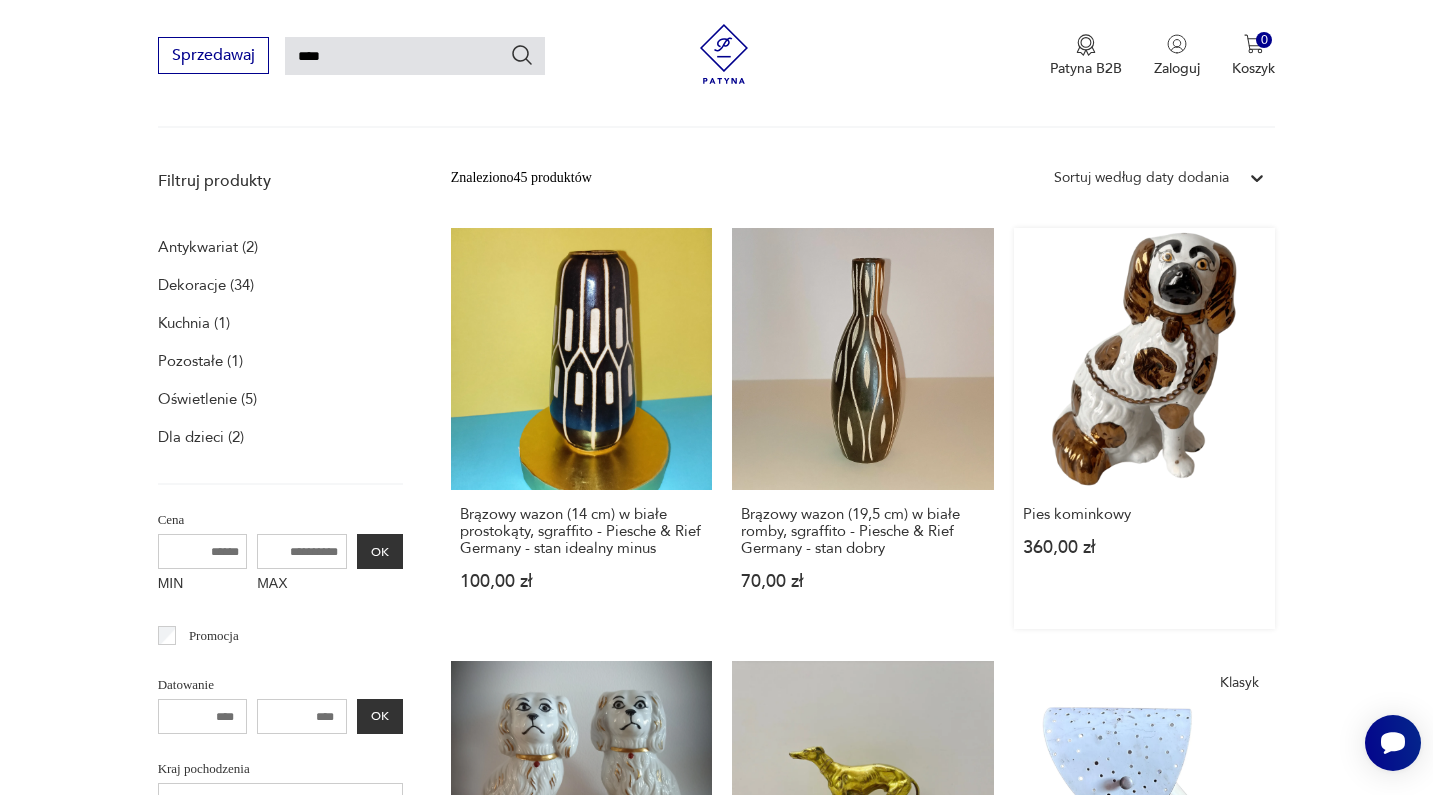 click on "Pies kominkowy 360,00 zł" at bounding box center [1145, 428] 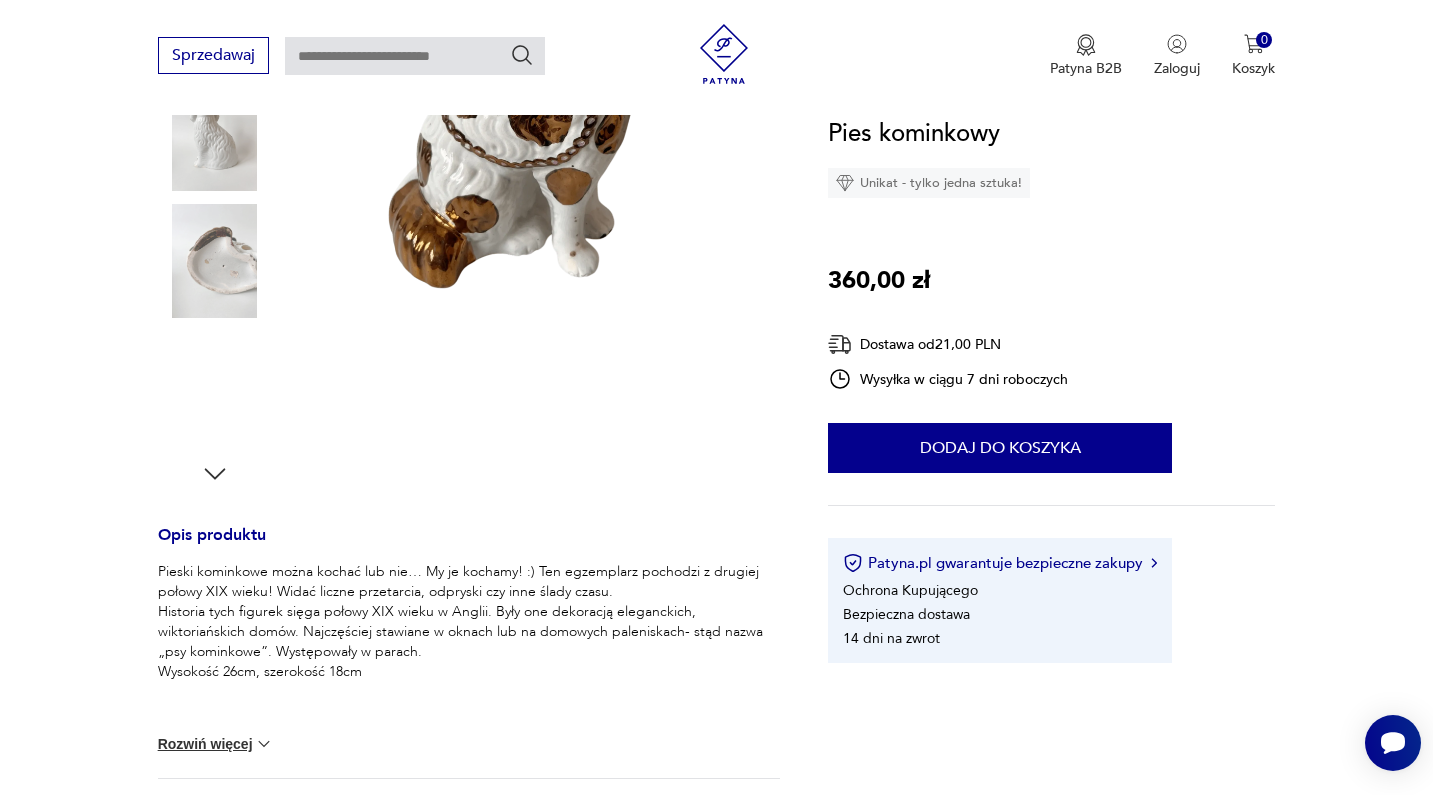 scroll, scrollTop: 72, scrollLeft: 0, axis: vertical 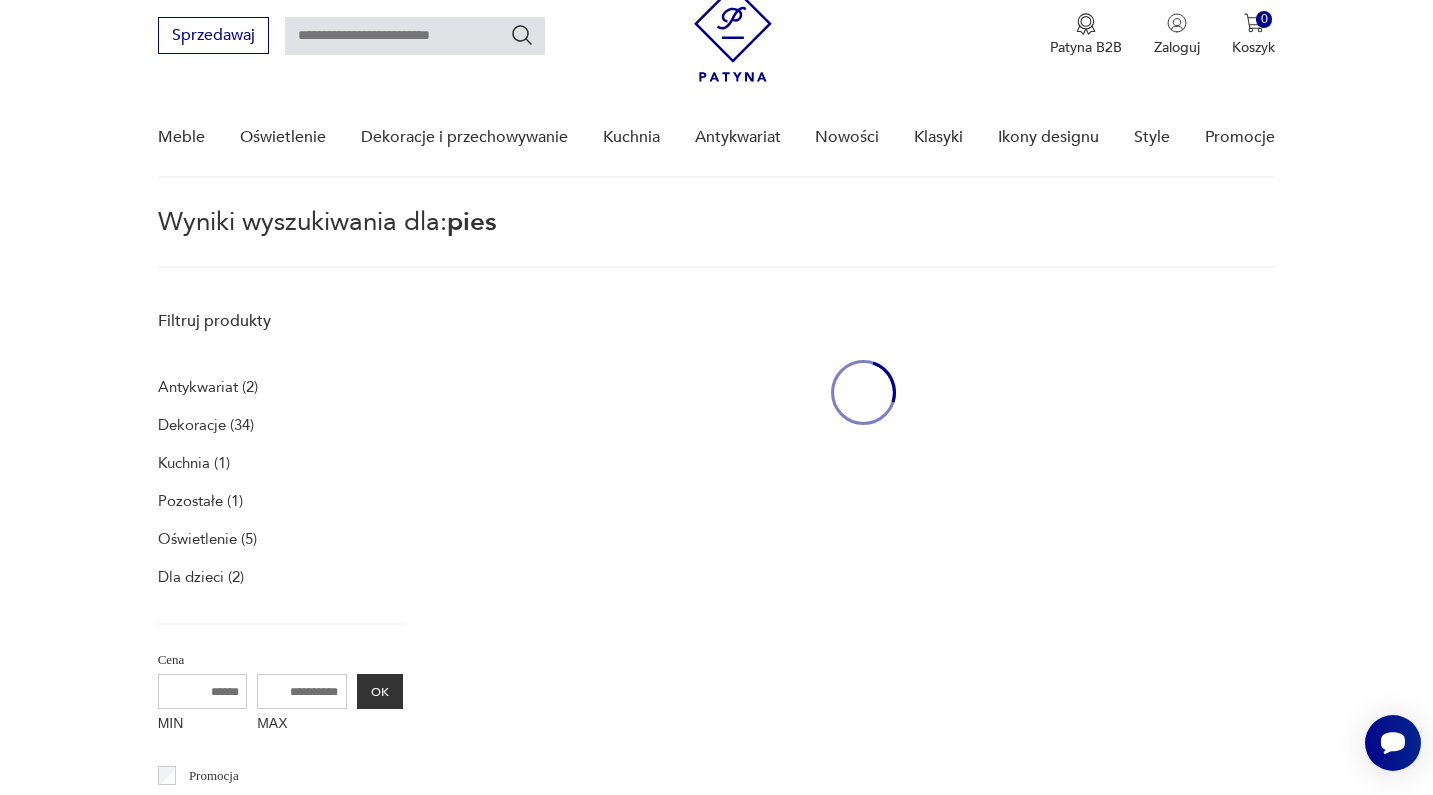 type on "****" 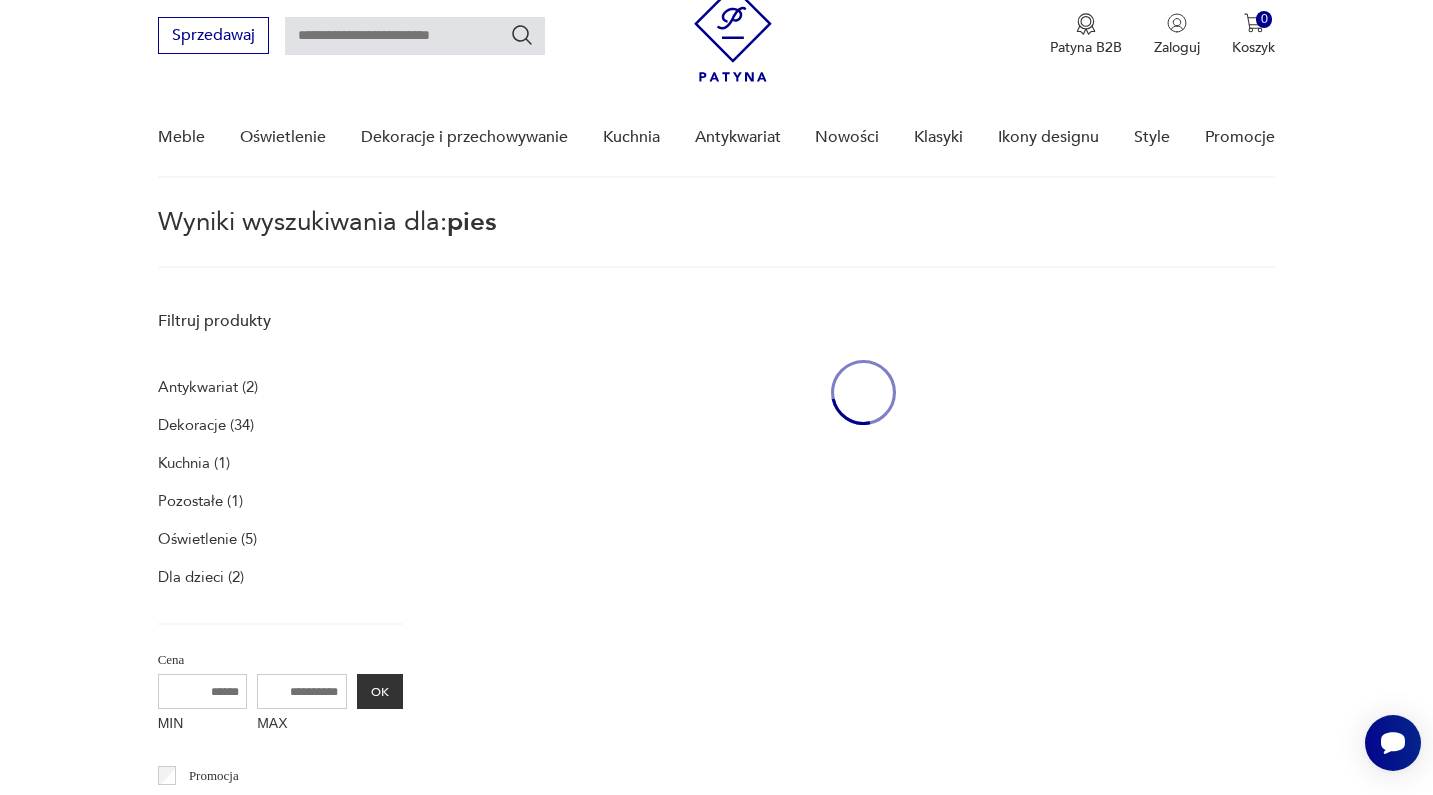type on "****" 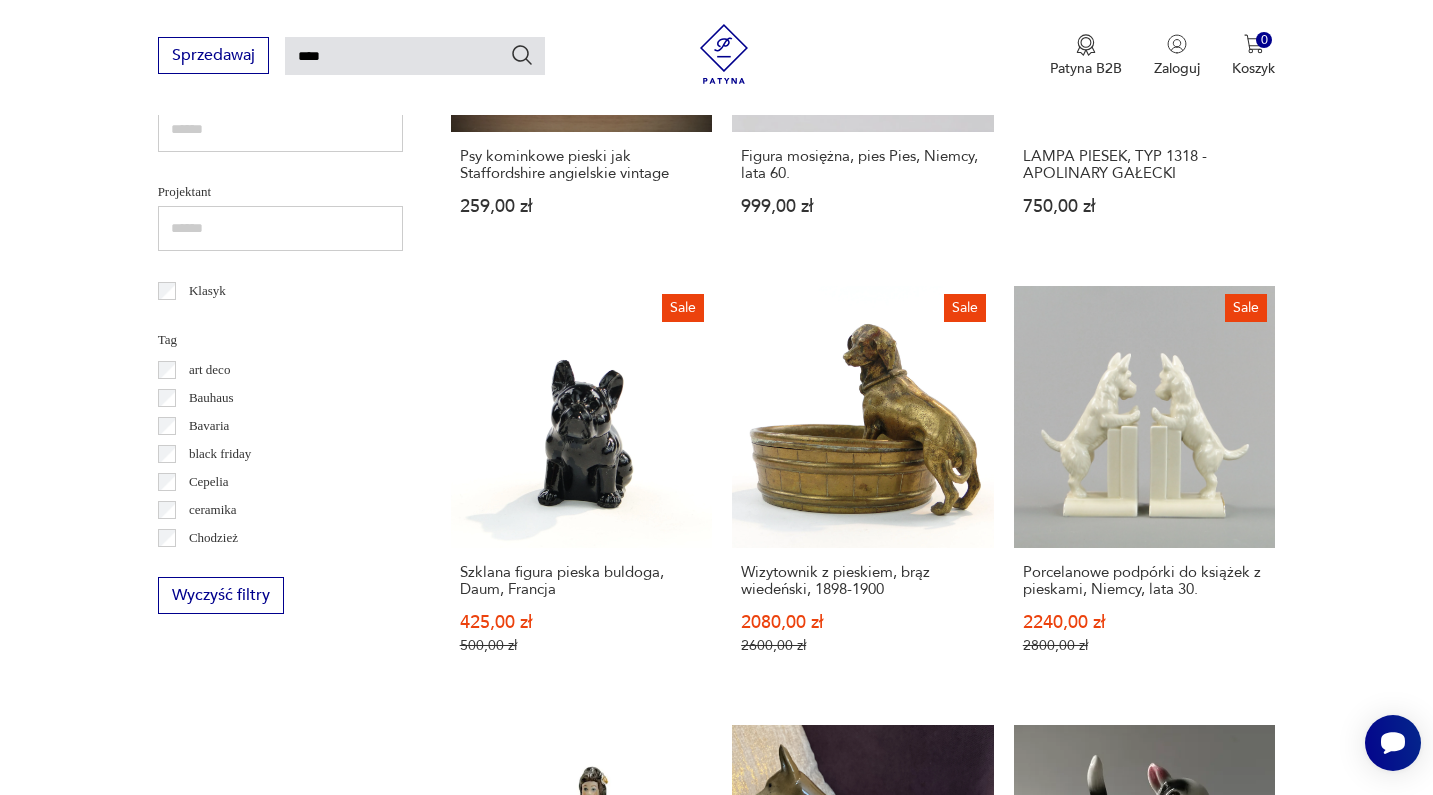 scroll, scrollTop: 1963, scrollLeft: 0, axis: vertical 